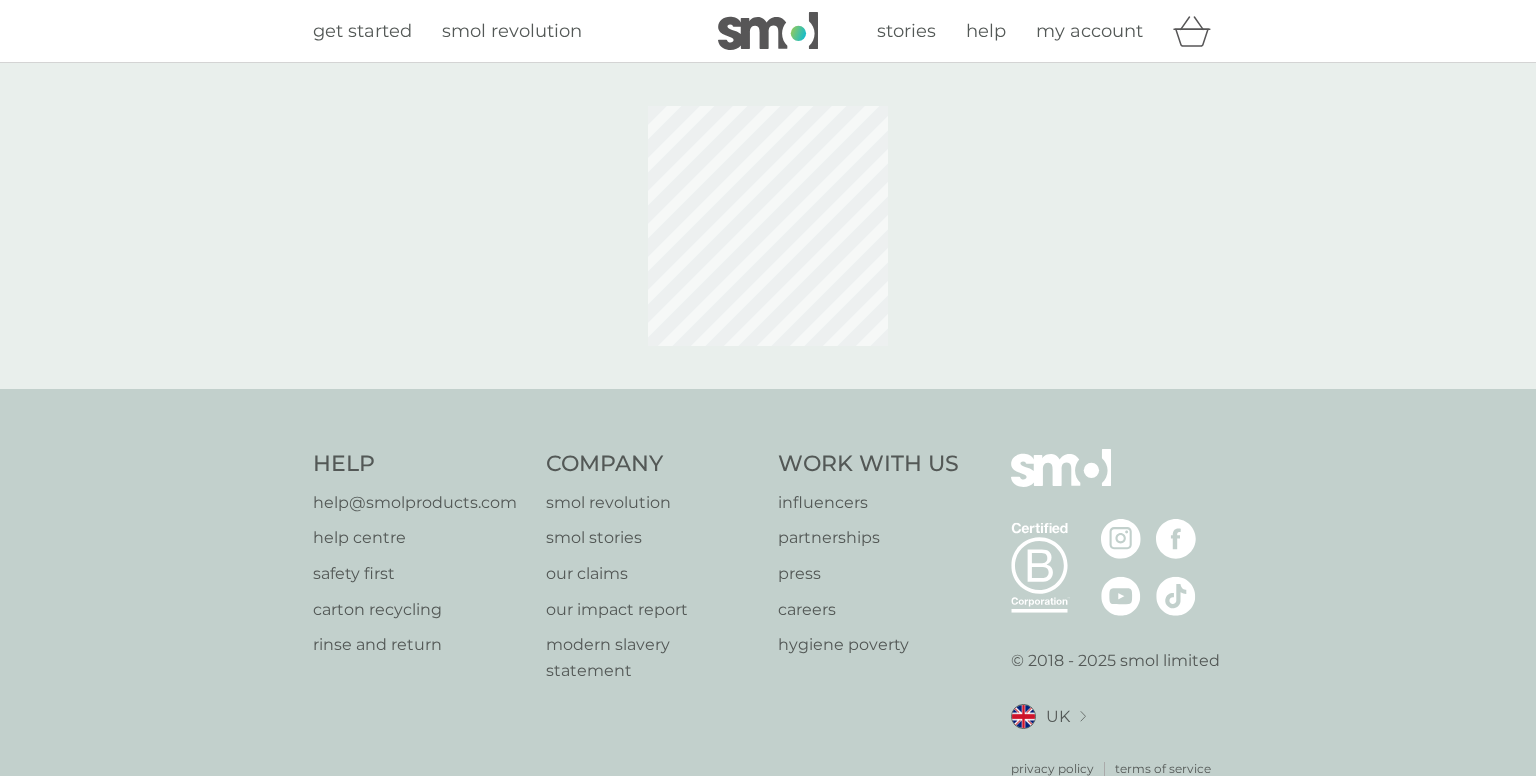 scroll, scrollTop: 0, scrollLeft: 0, axis: both 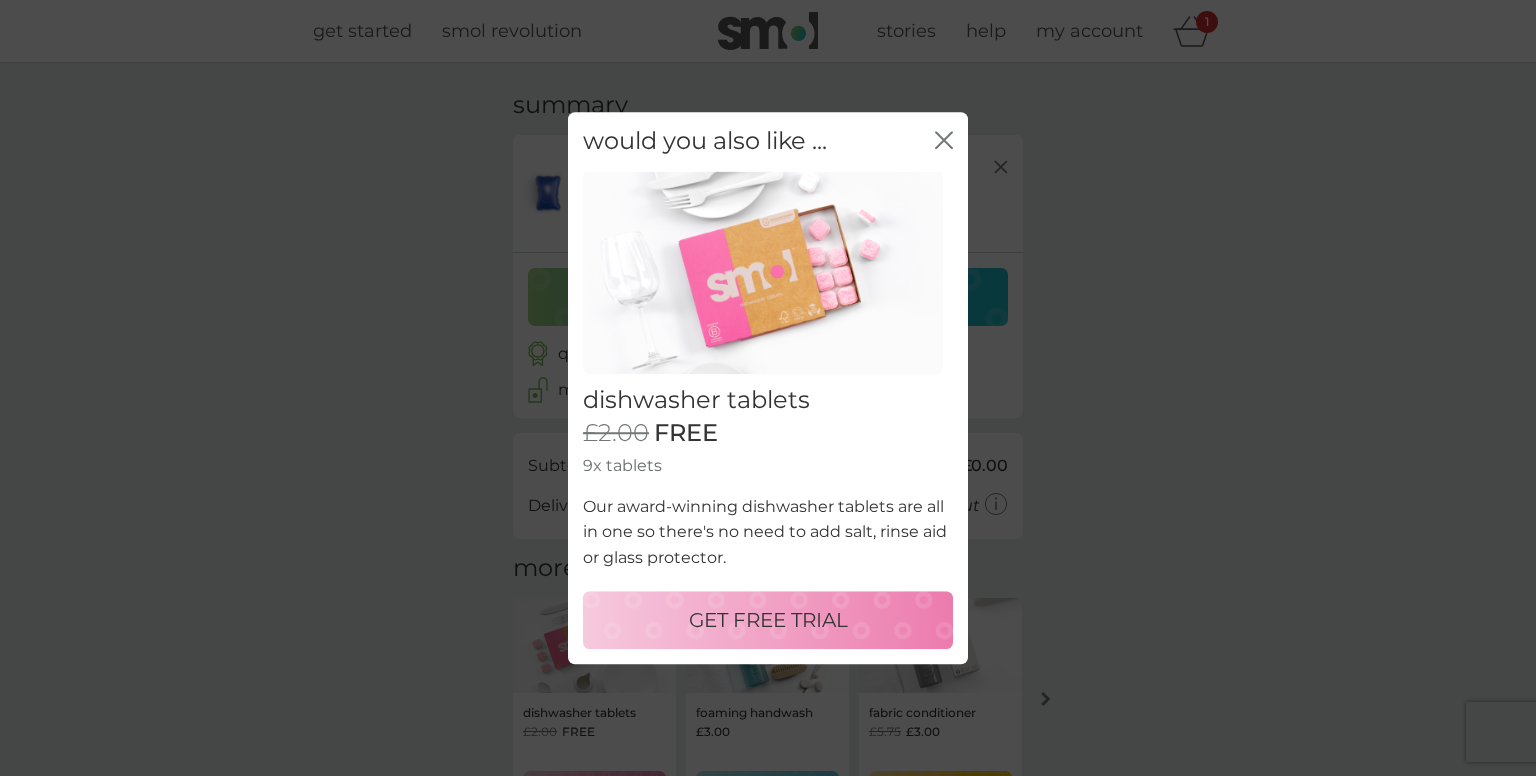 click on "GET FREE TRIAL" at bounding box center (768, 620) 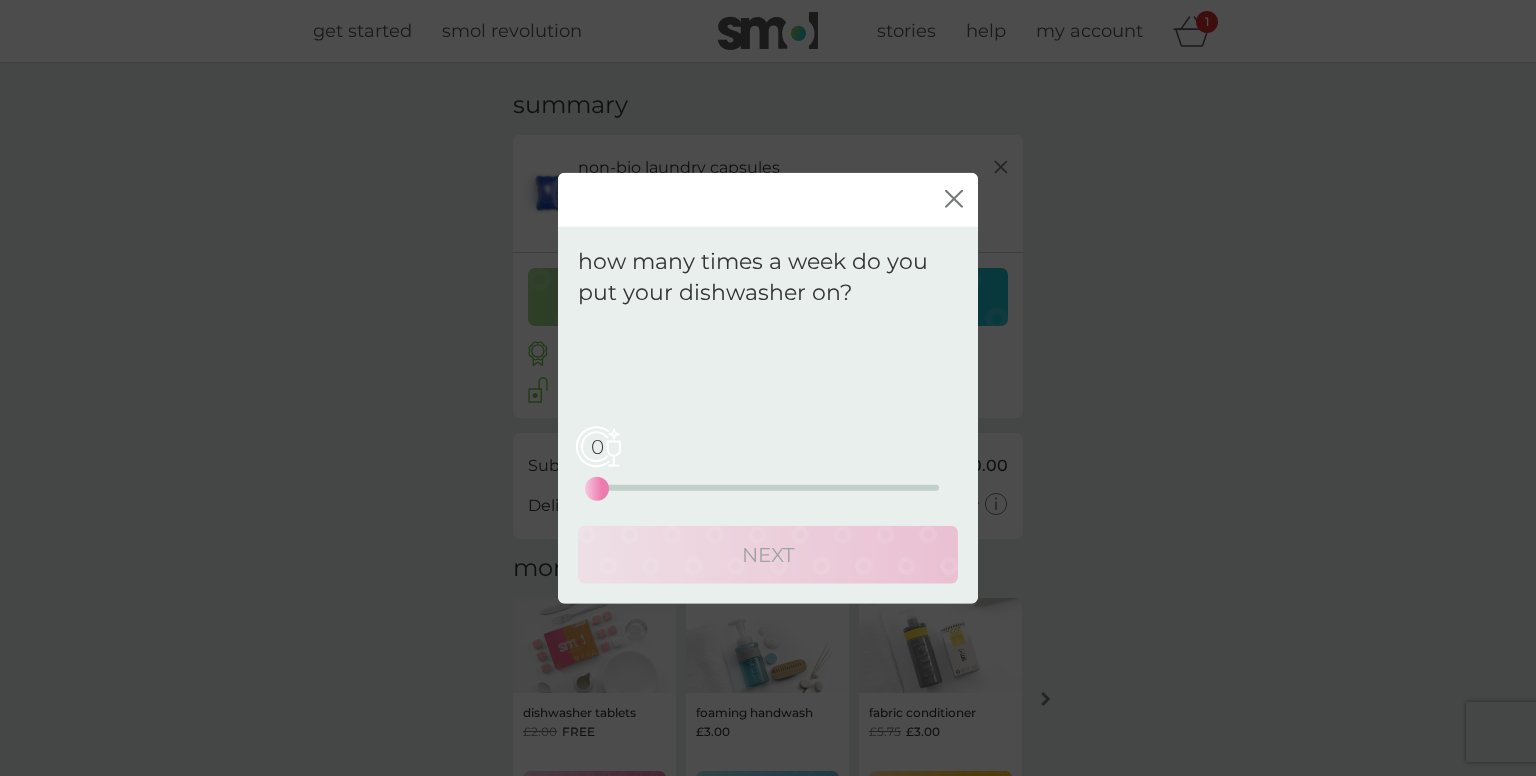 click on "0 0 12.5 25" at bounding box center (768, 459) 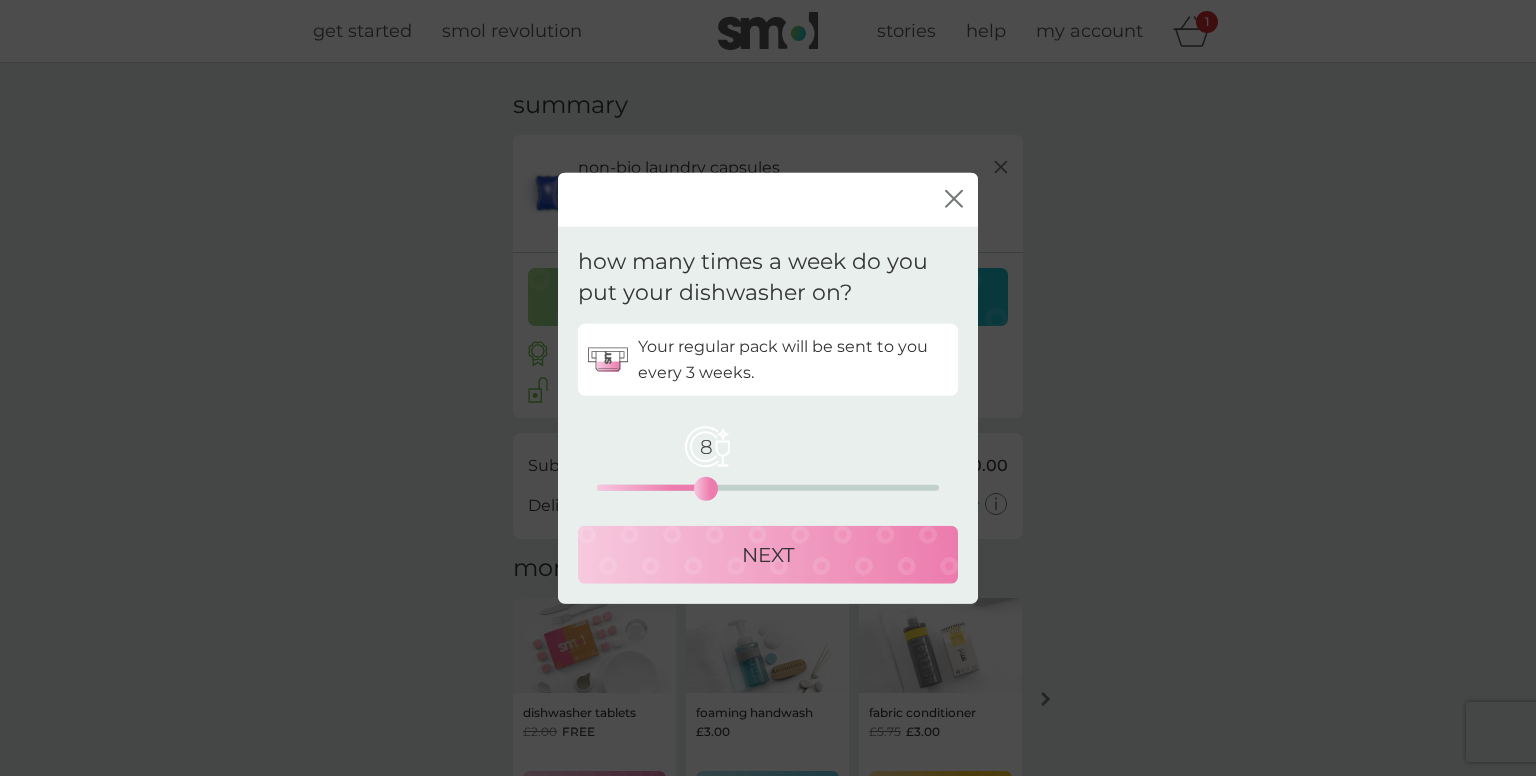 drag, startPoint x: 606, startPoint y: 485, endPoint x: 704, endPoint y: 488, distance: 98.045906 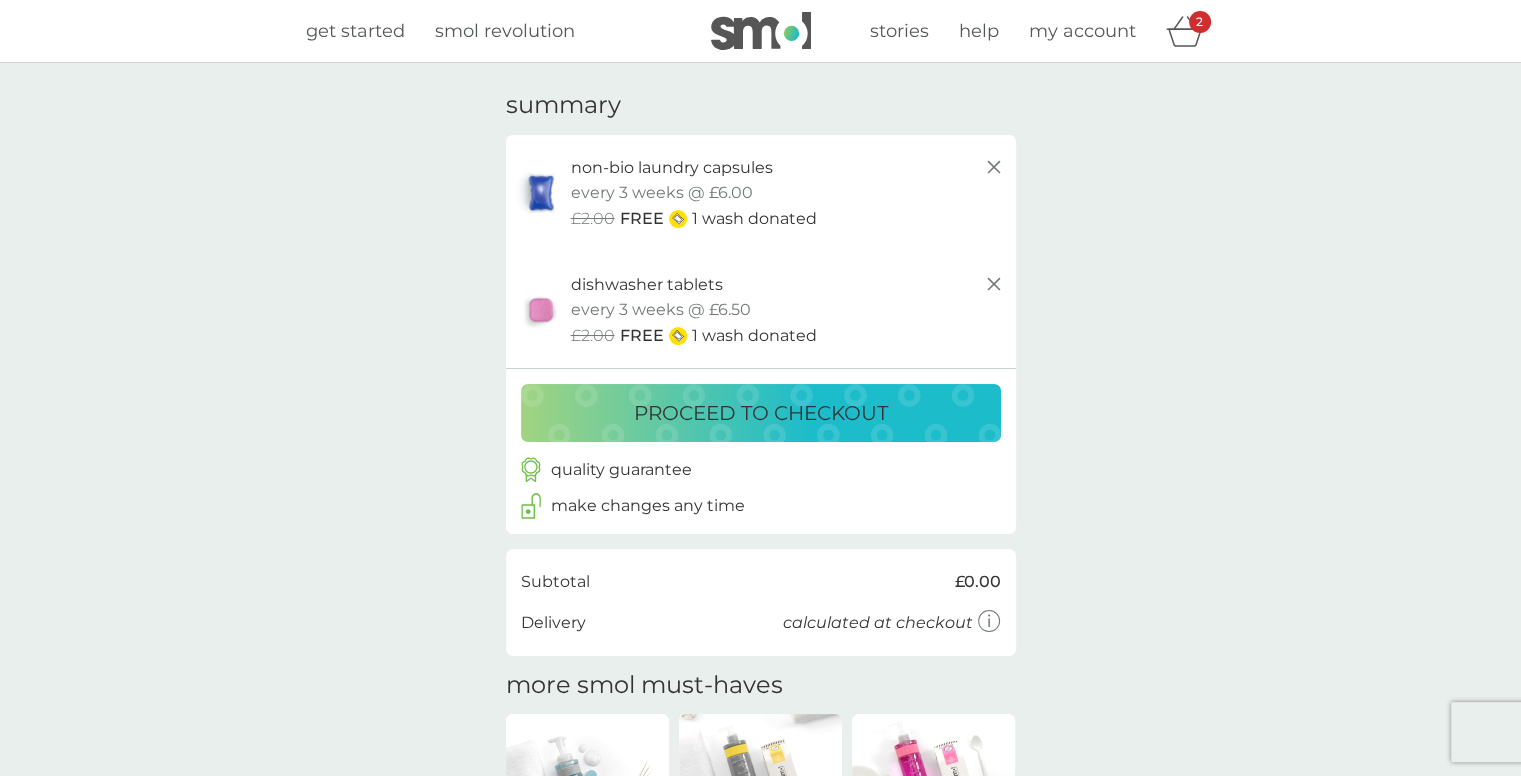 click on "proceed to checkout" at bounding box center (761, 413) 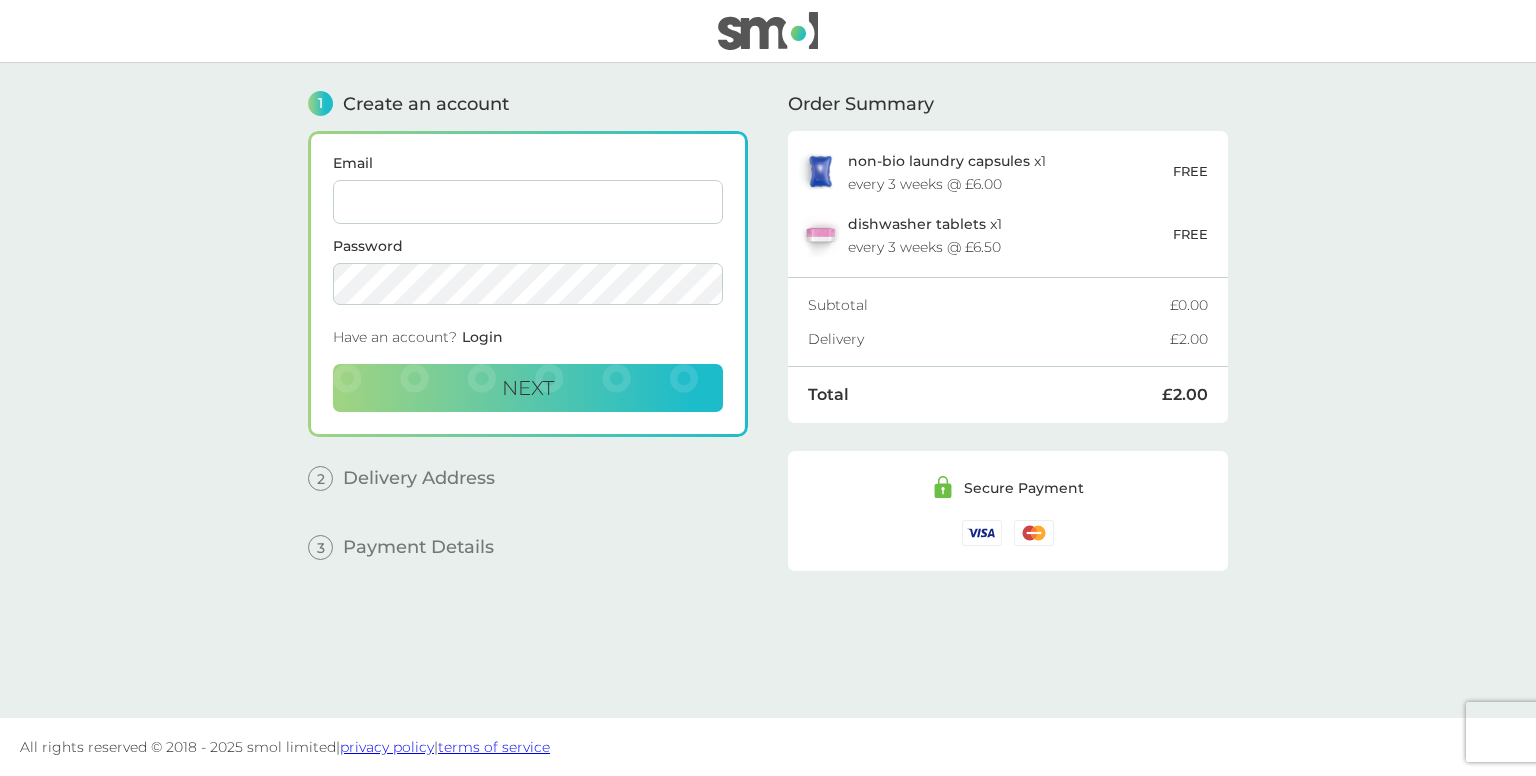 click on "Email" at bounding box center [528, 202] 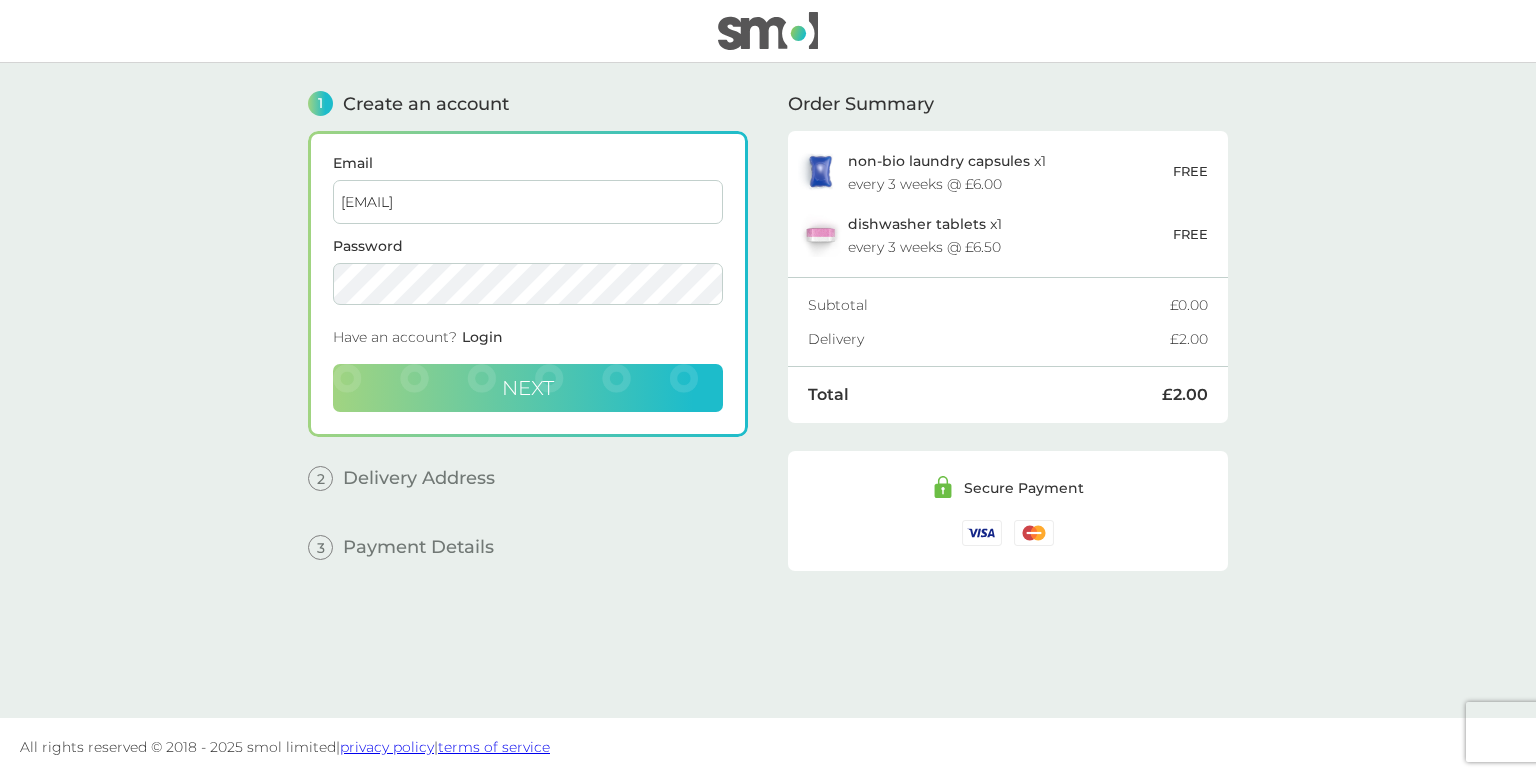 click on "Next" at bounding box center (528, 388) 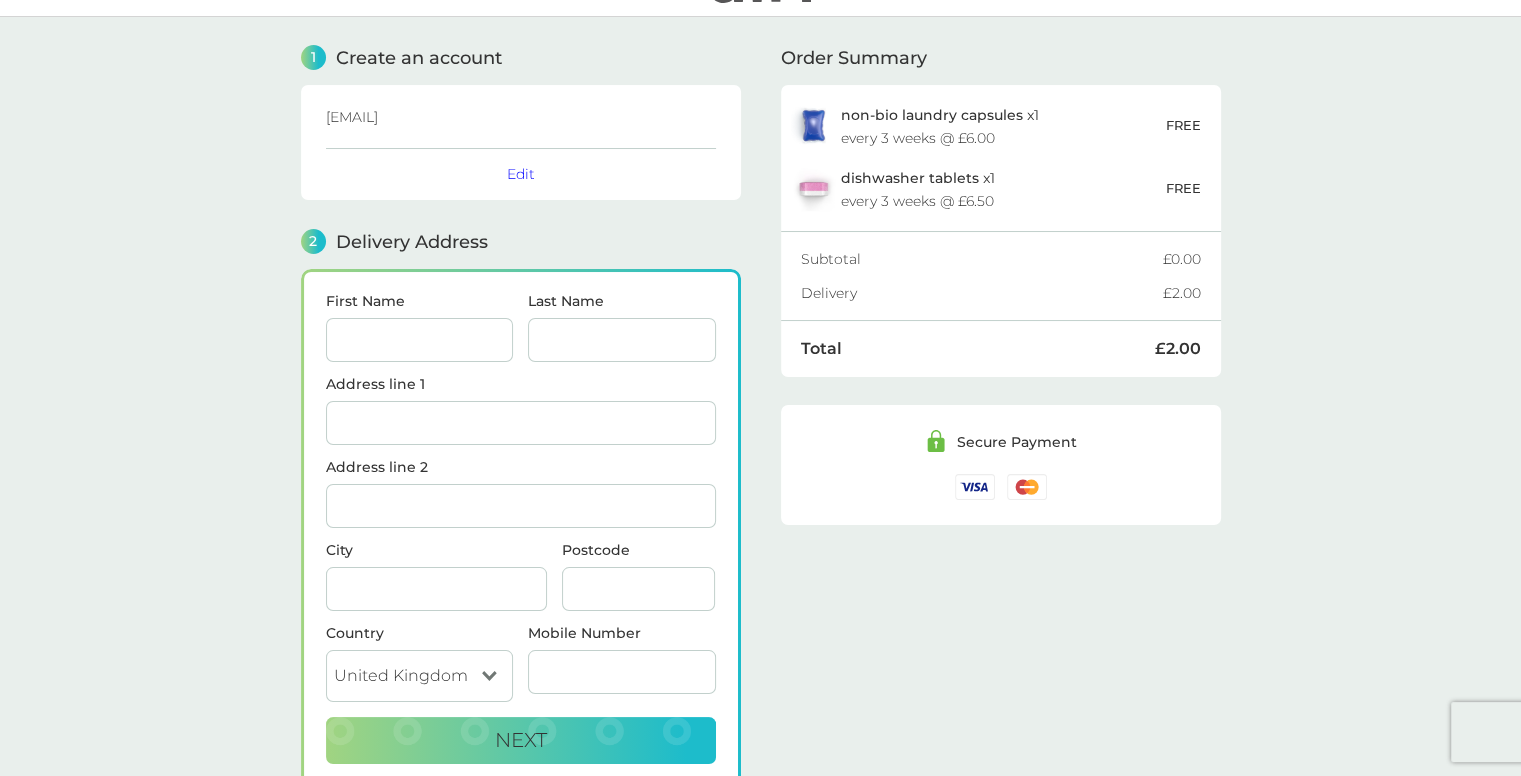 scroll, scrollTop: 0, scrollLeft: 0, axis: both 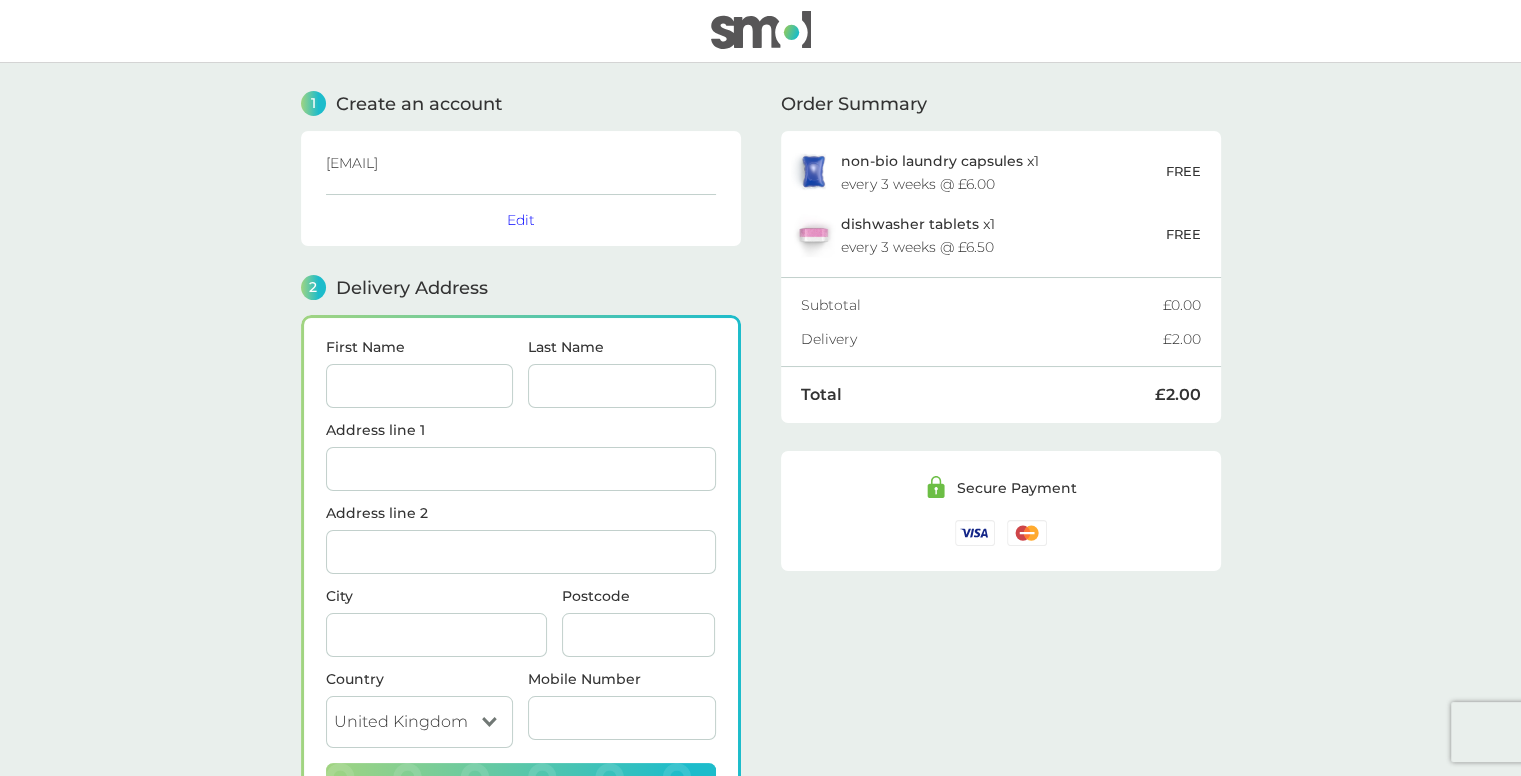 click on "First Name" at bounding box center (420, 386) 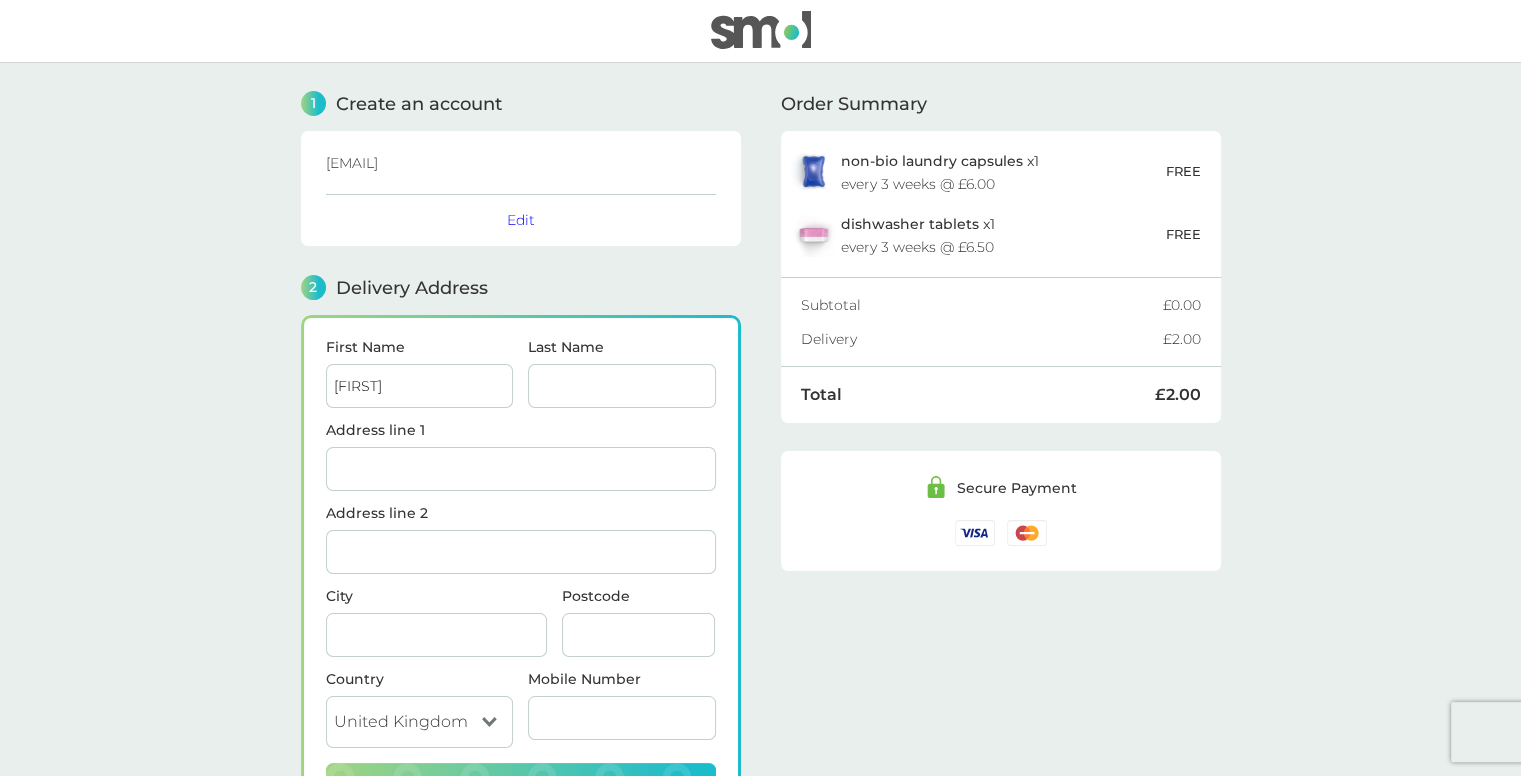 type on "[LAST]" 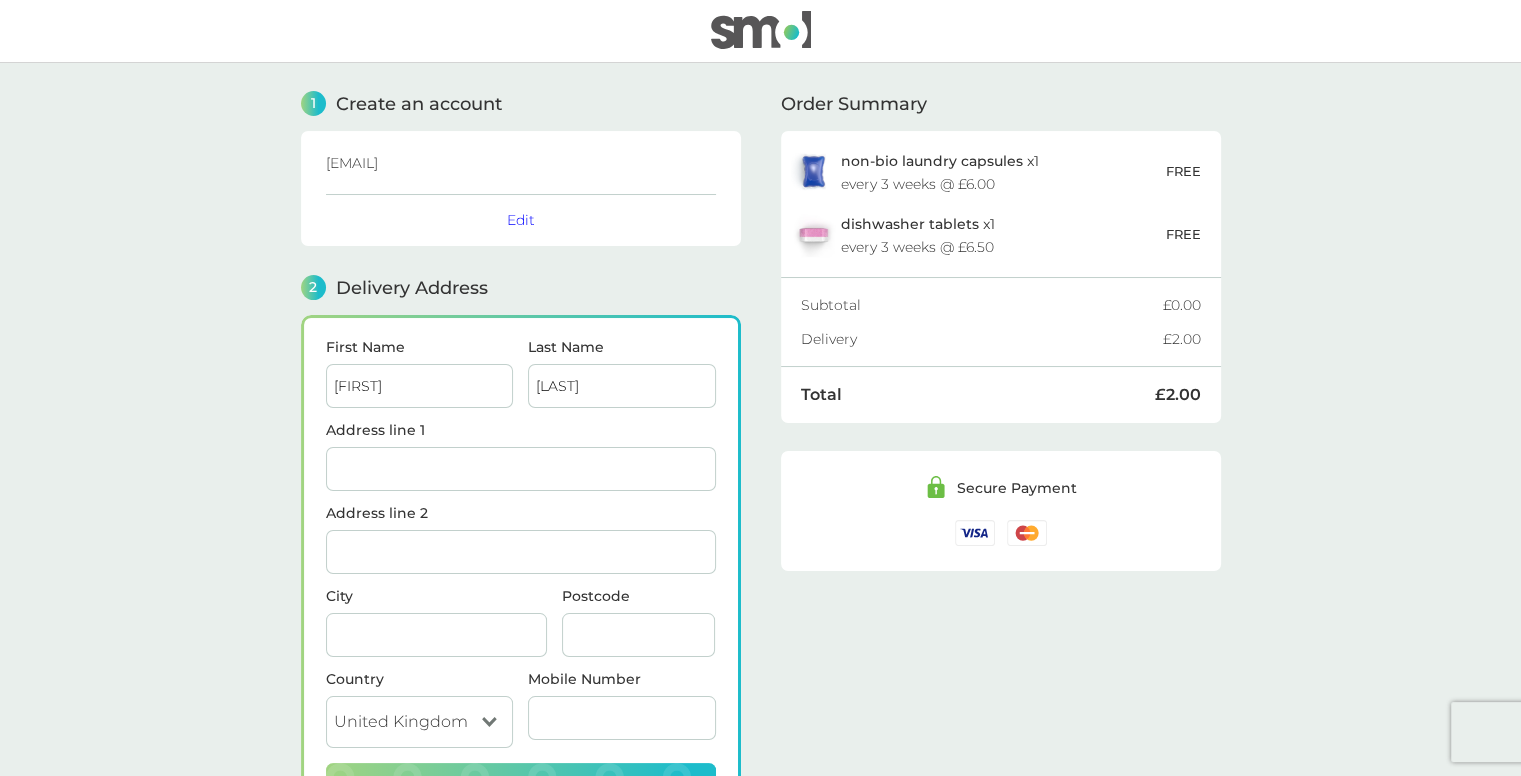 type on "[NUMBER] [STREET]" 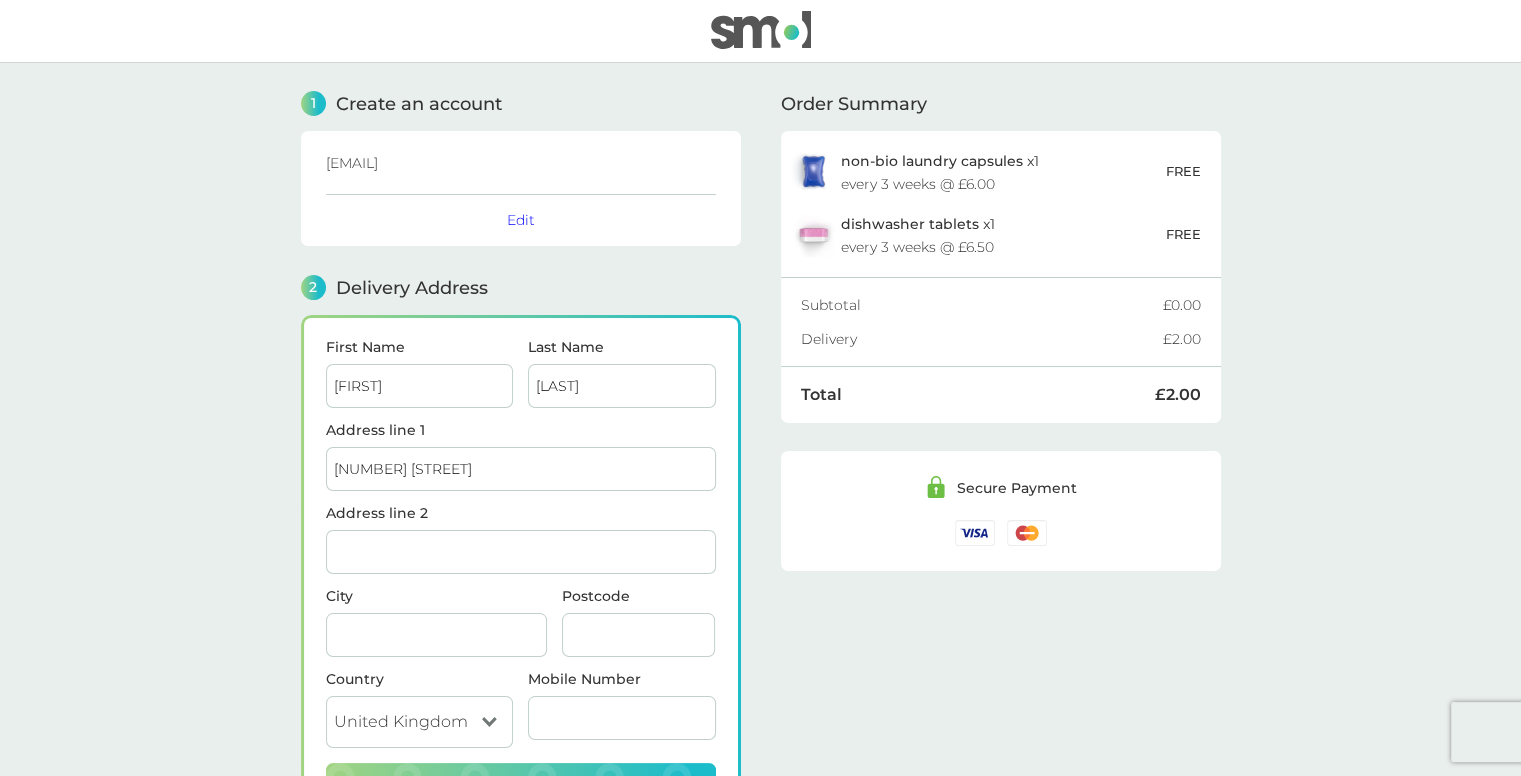 type on "[CITY]" 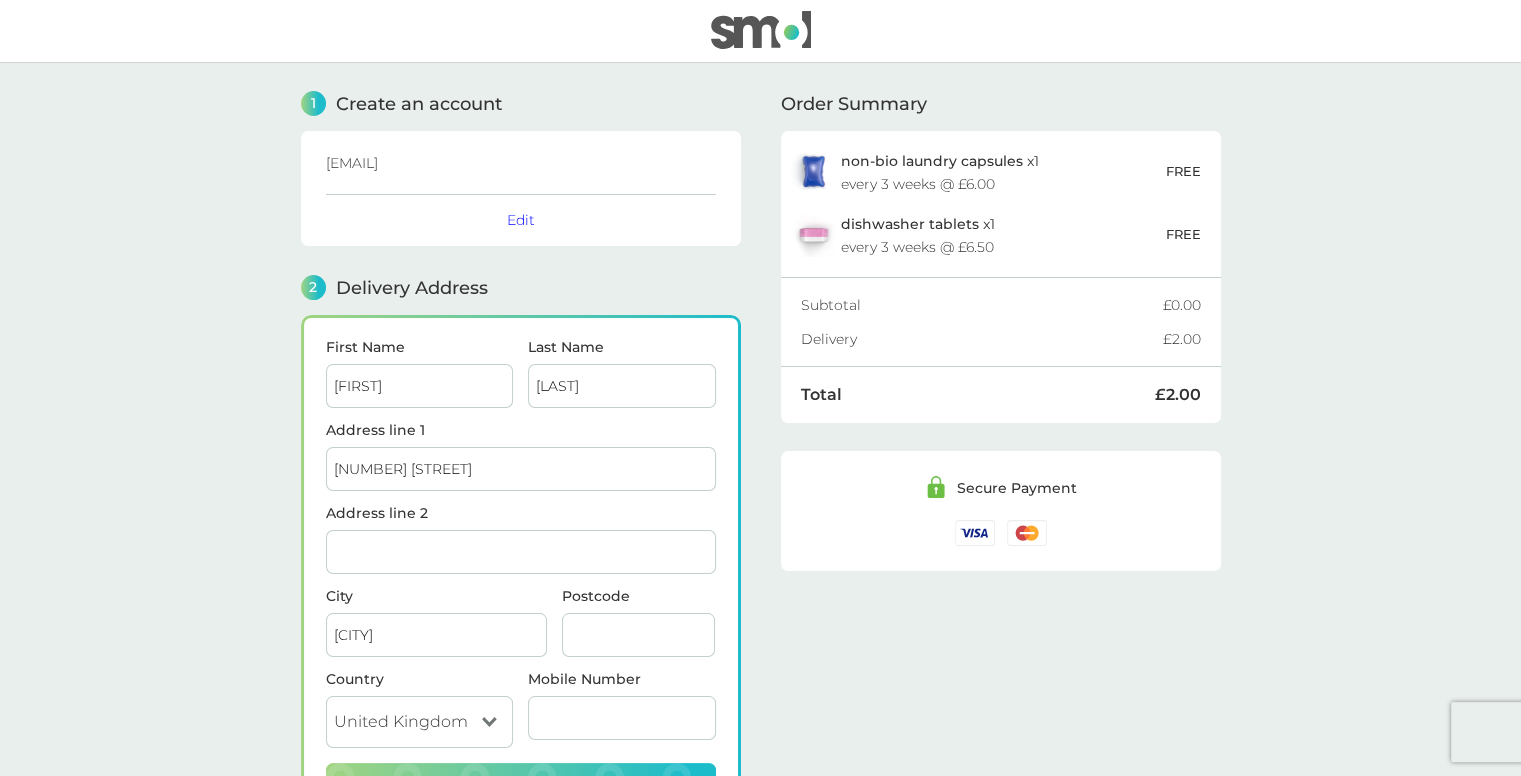 type on "[POSTCODE]" 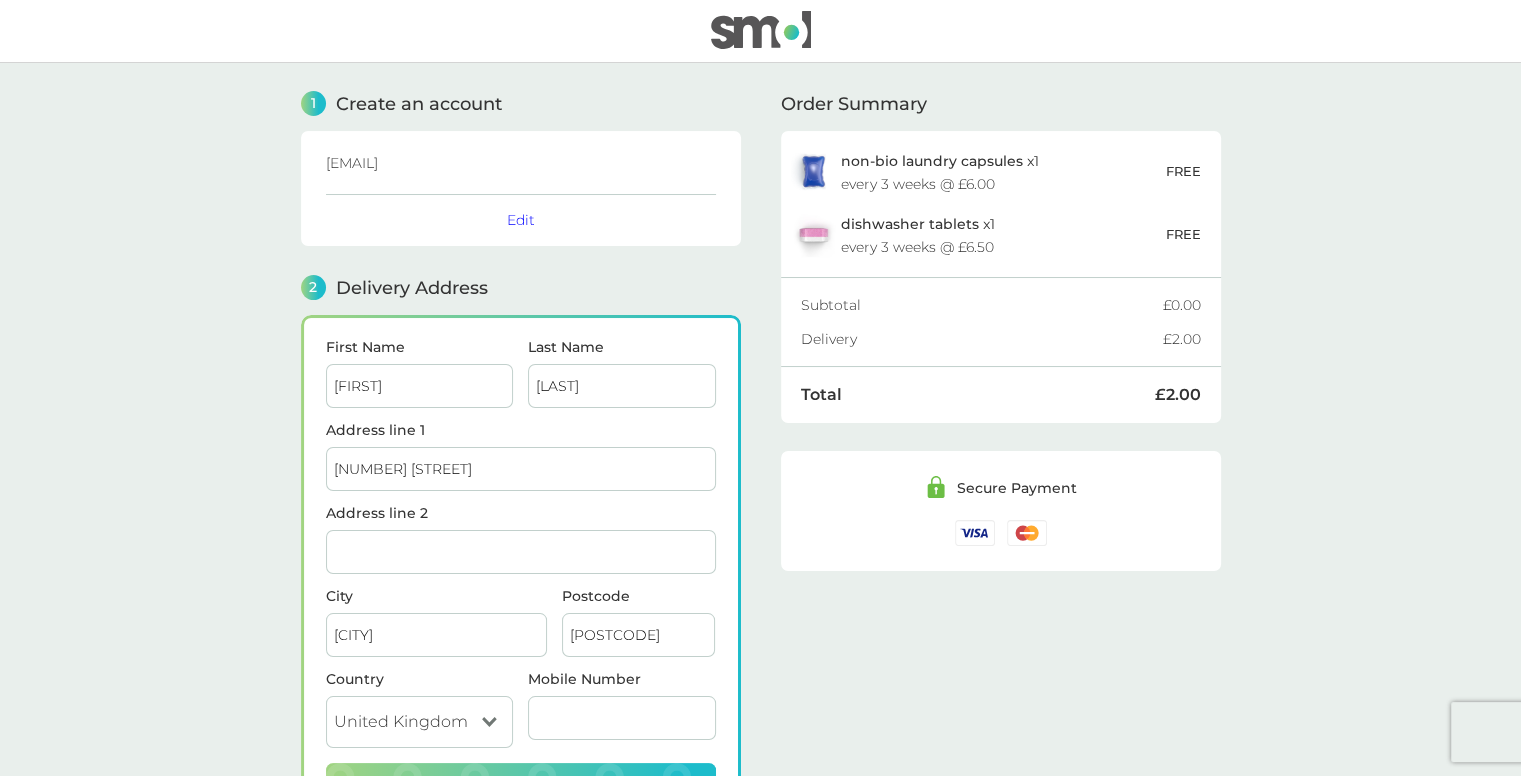 type on "[PHONE]" 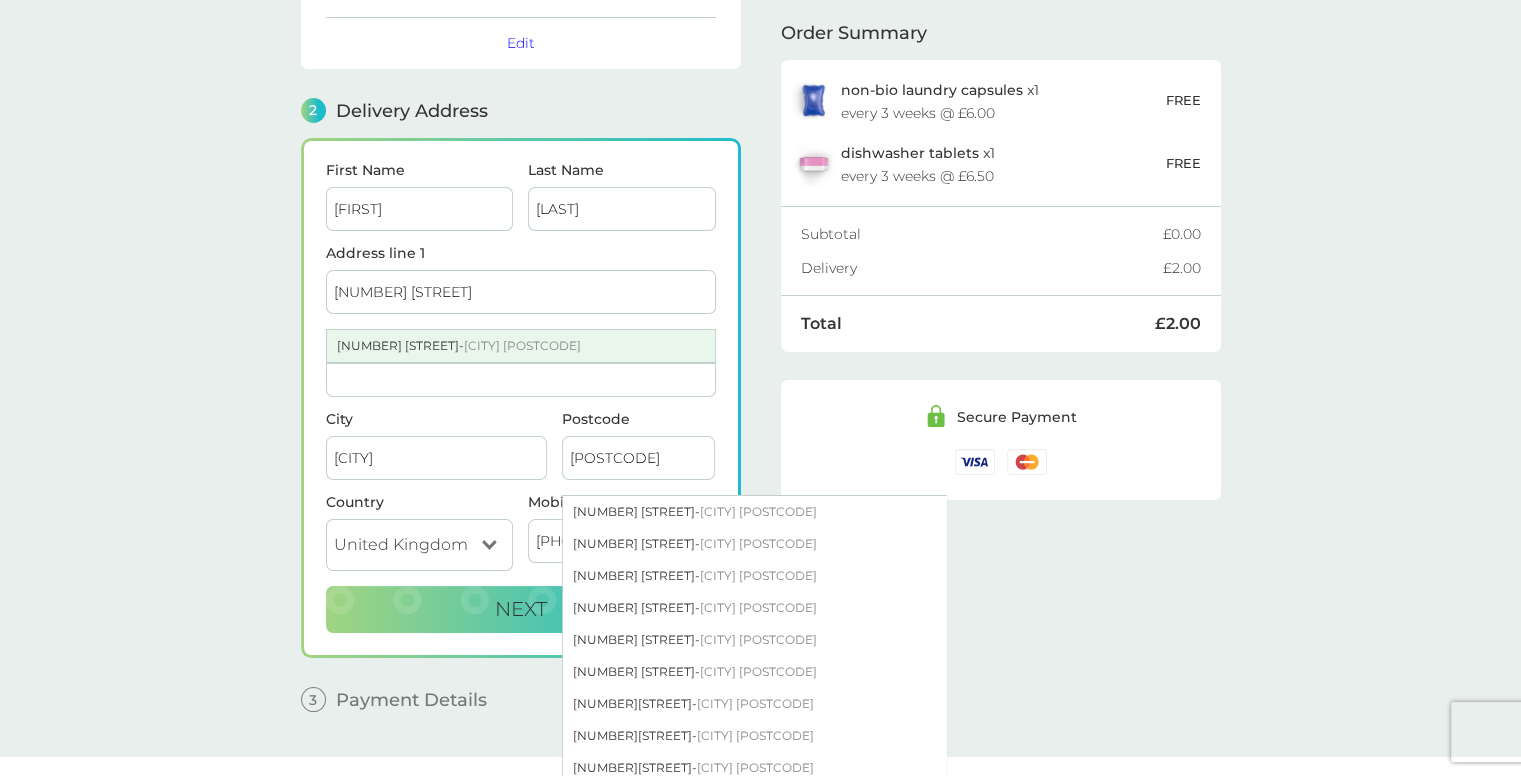 scroll, scrollTop: 208, scrollLeft: 0, axis: vertical 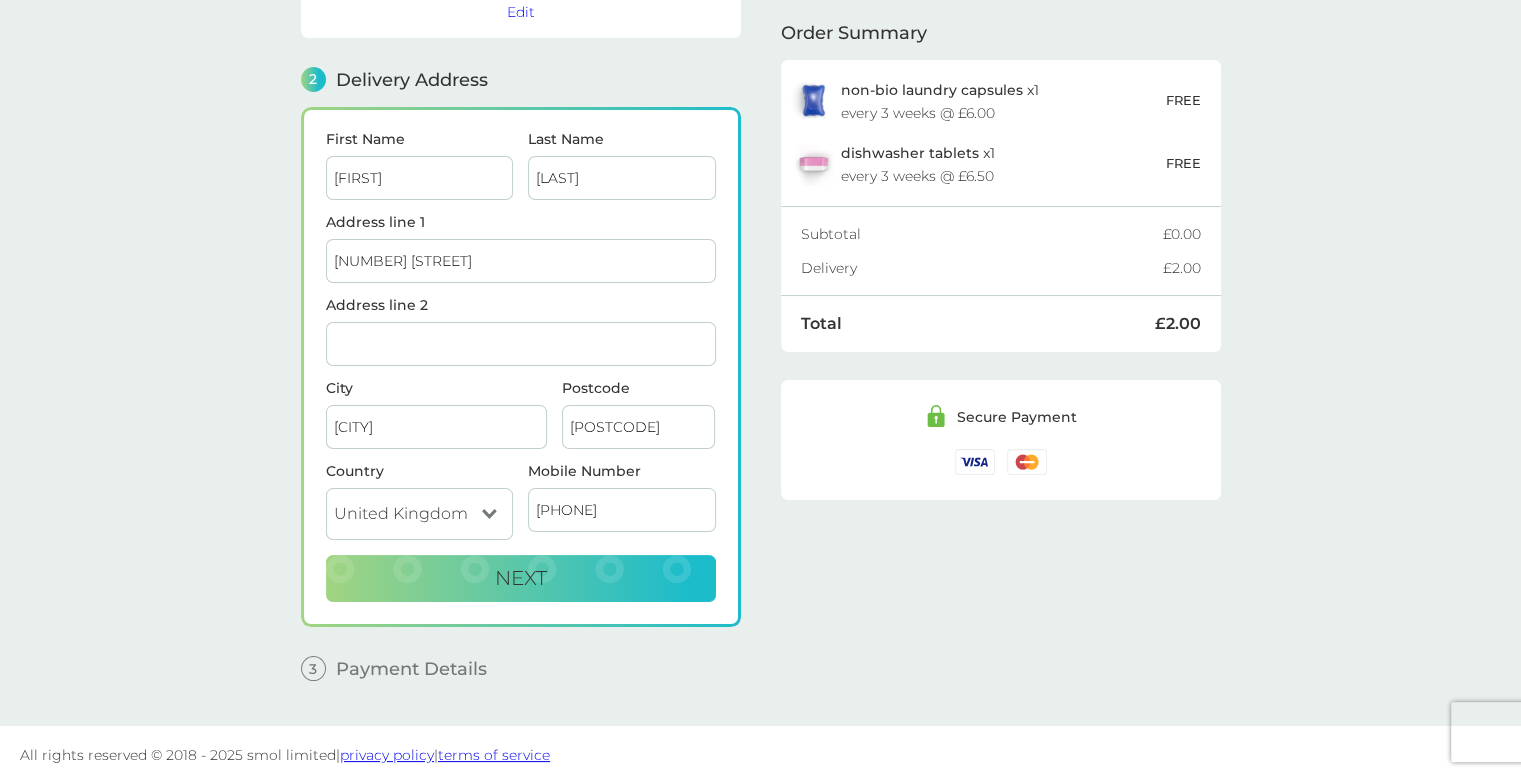 click on "1 [CREATE AN ACCOUNT] [EMAIL] [EDIT] 2 [DELIVERY ADDRESS] [FIRST NAME] [LAST NAME] [ADDRESS LINE 1] [ADDRESS LINE 2] [CITY] [POSTCODE] [COUNTRY] [JERSEYGUERNSEY ISLE OF MAN] [MOBILE NUMBER] [NEXT] 3 [PAYMENT DETAILS] [BILLING ADDRESS] [SAME AS DELIVERY ADDRESS] - [DISCOUNT CODE] [CLICK HERE TO ENTER] I accept the [TERMS OF SERVICE] and [PRIVACY POLICY]. By making a purchase your smol plan will automatically renew and your payment card will be charged the smol plan price. You can cancel or modify at any time using your customer login.
[PLACE ORDER] - £2.00 [ORDER SUMMARY] non-bio laundry capsules x 1 every 3 weeks @ £6.00 FREE dishwasher tablets x 1 every 3 weeks @ £6.50 FREE [SUBTOTAL] £0.00 [DELIVERY] £2.00 [TOTAL] £2.00
[SECURE PAYMENT]" at bounding box center [760, 290] 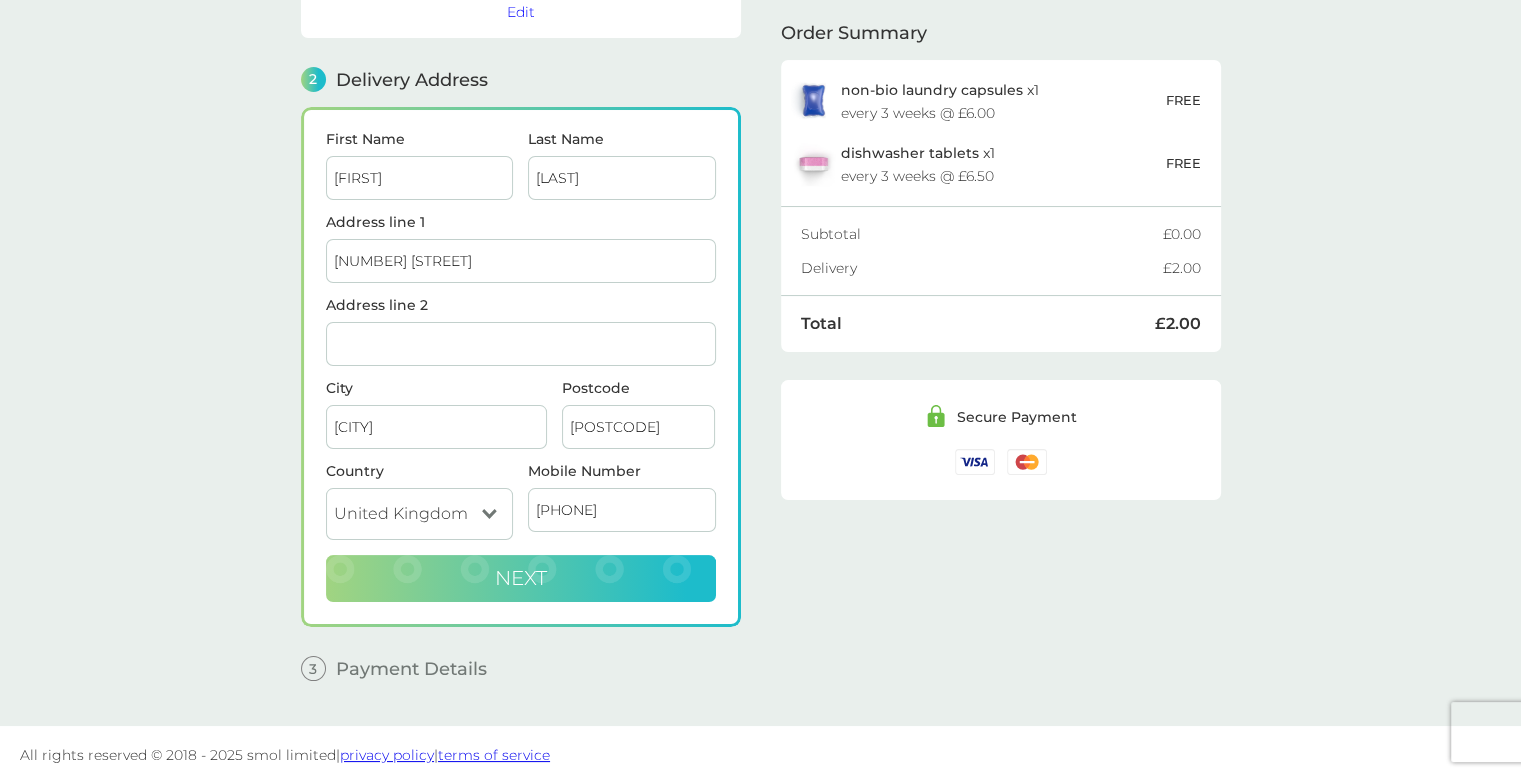 click on "Next" at bounding box center [521, 579] 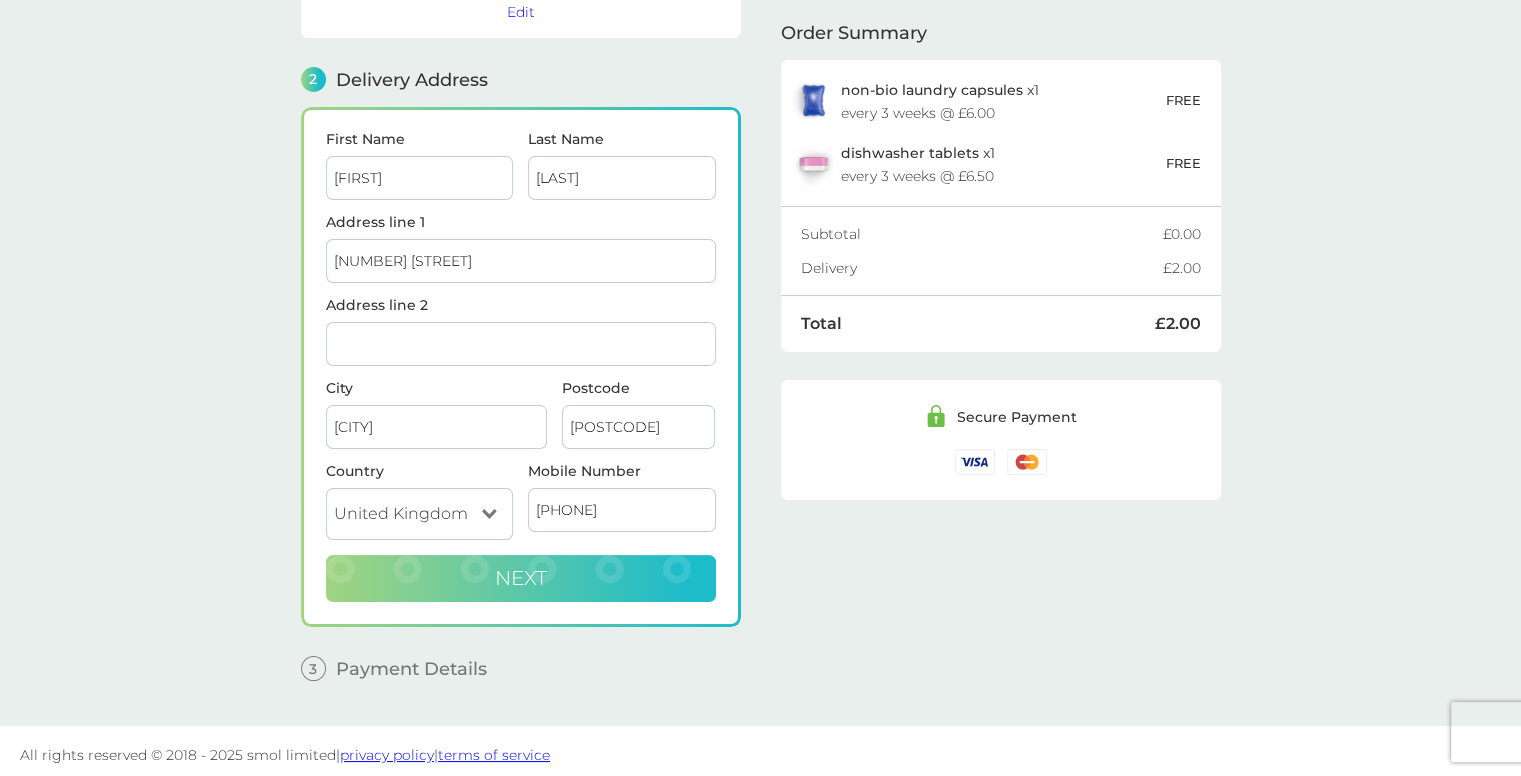 checkbox on "true" 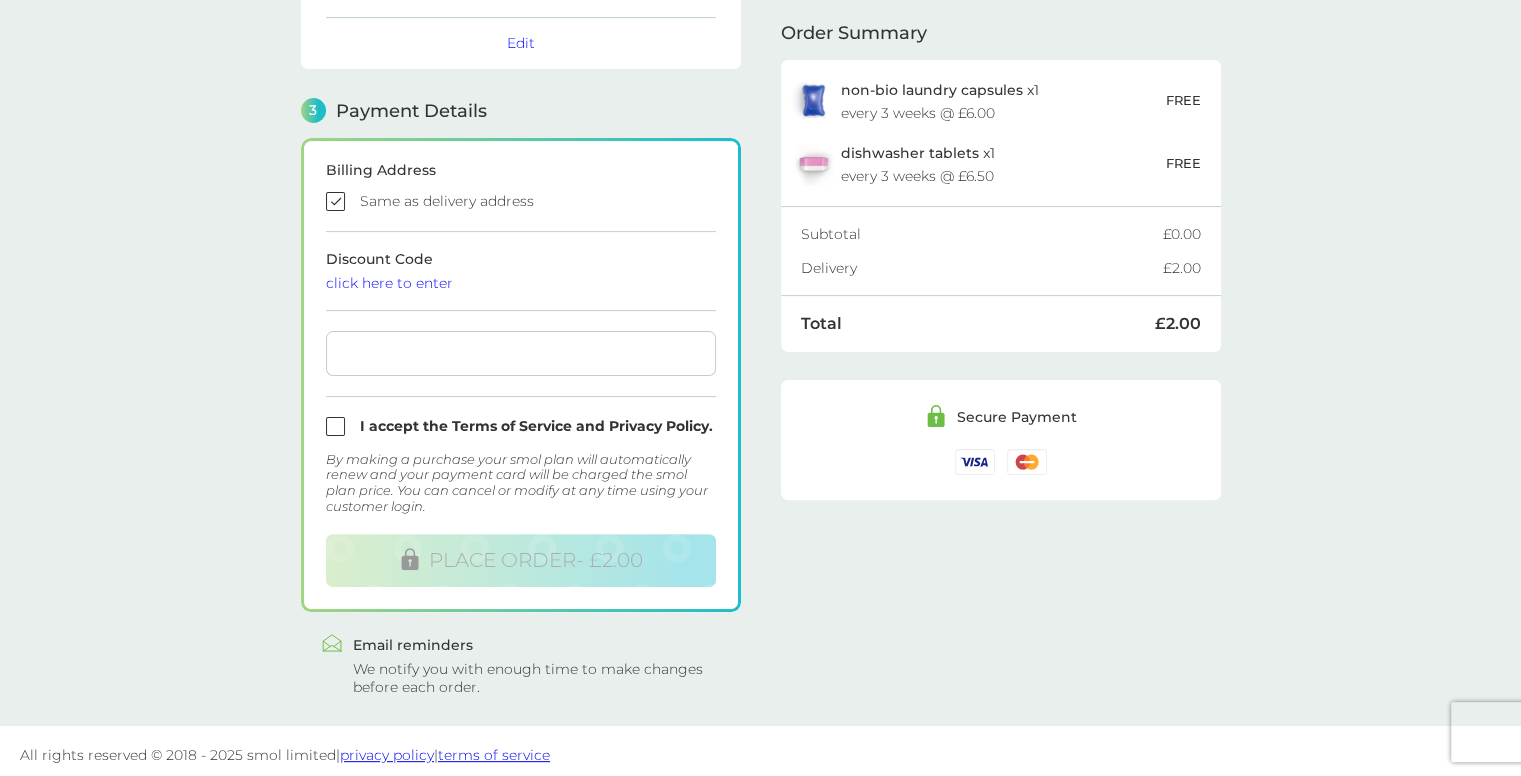 scroll, scrollTop: 488, scrollLeft: 0, axis: vertical 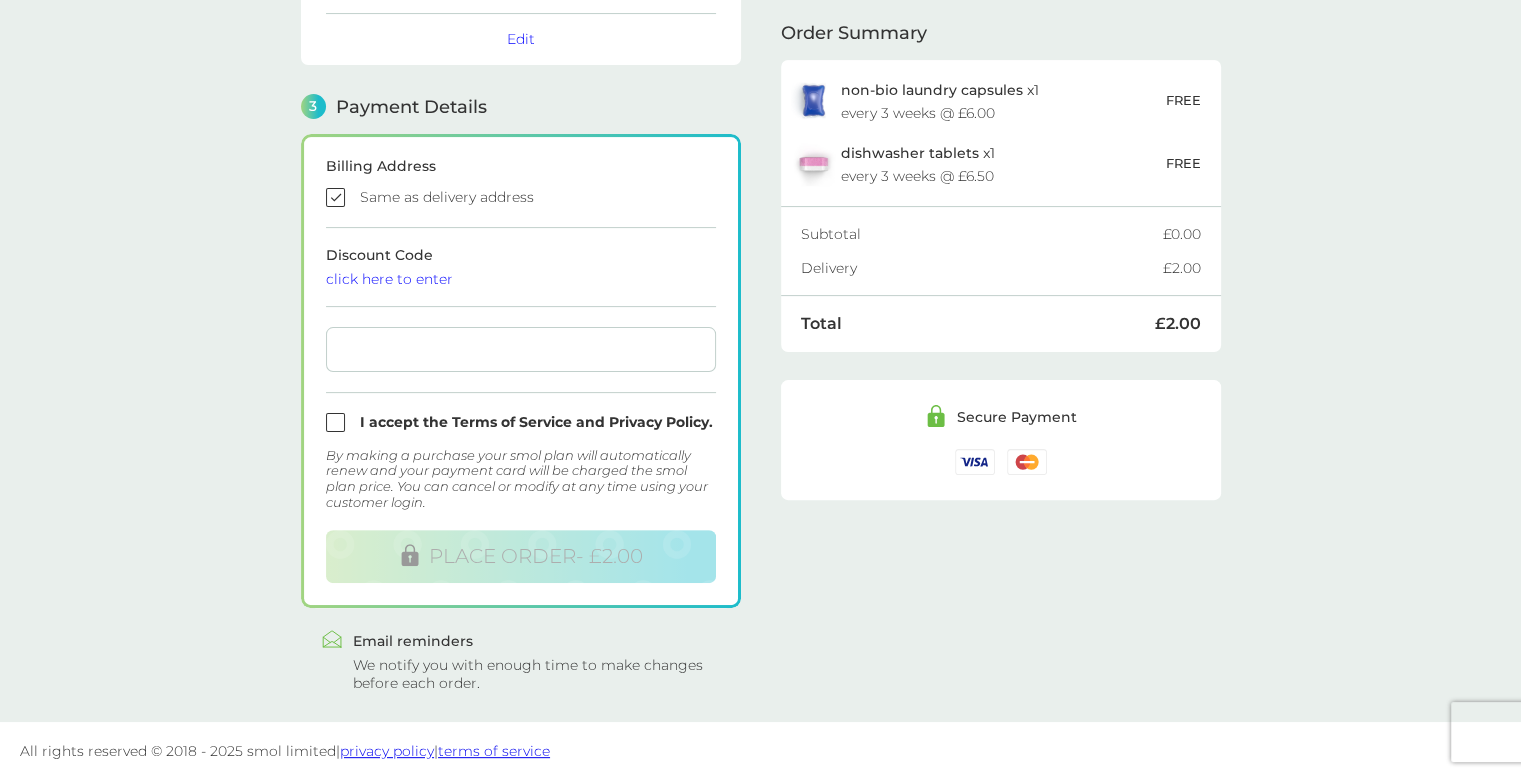 click at bounding box center [521, 422] 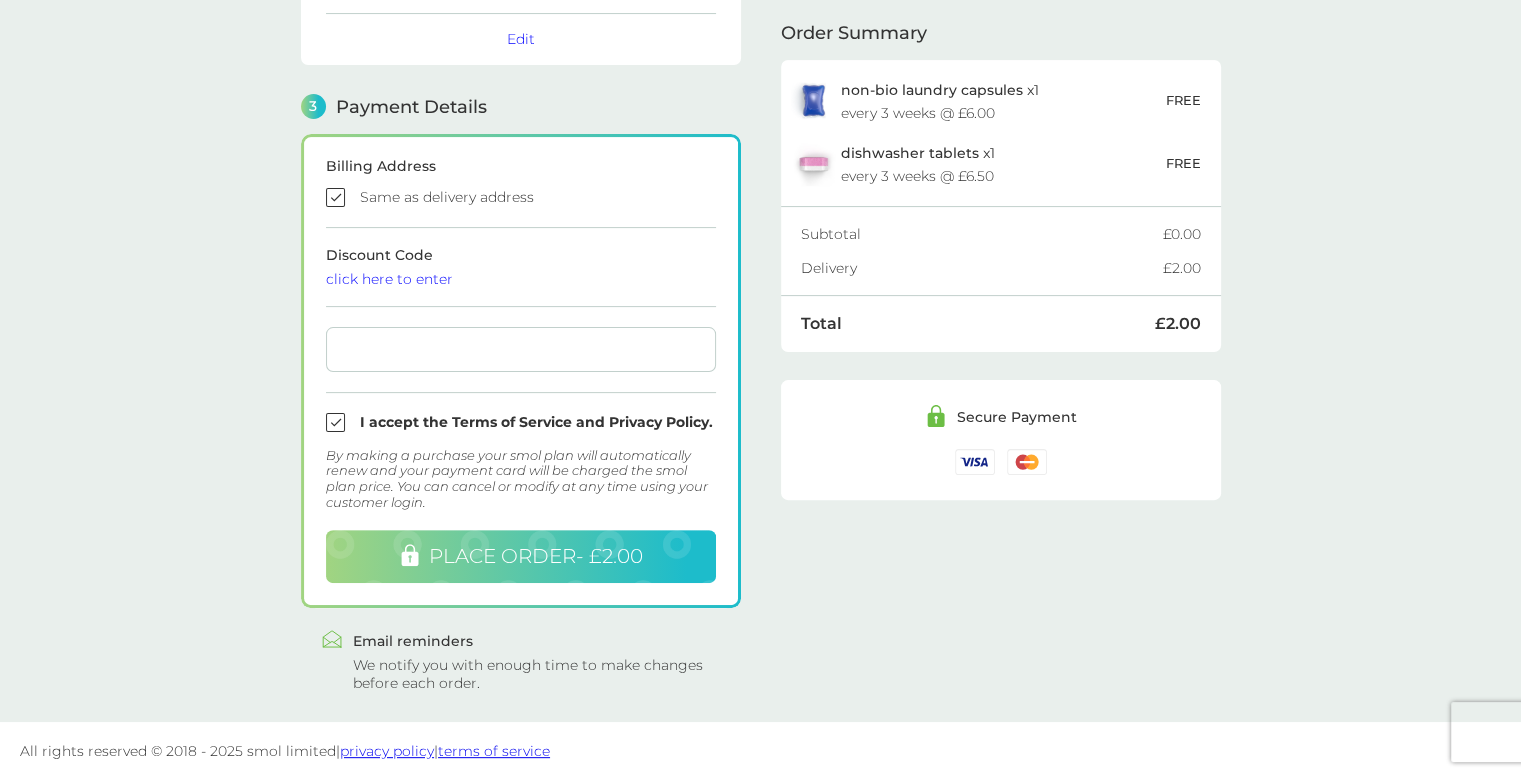 click on "PLACE ORDER  -   £2.00" at bounding box center (536, 556) 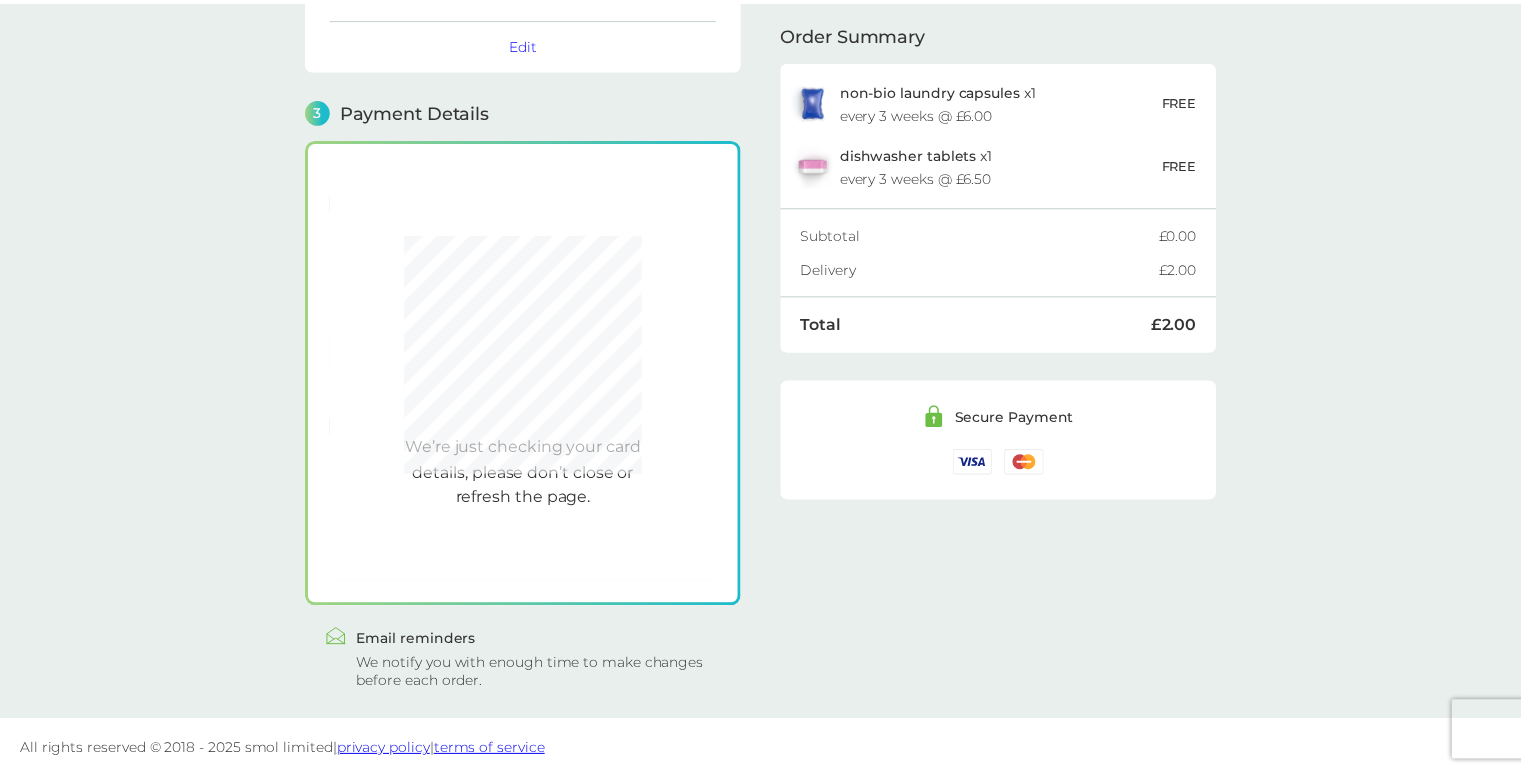 scroll, scrollTop: 488, scrollLeft: 0, axis: vertical 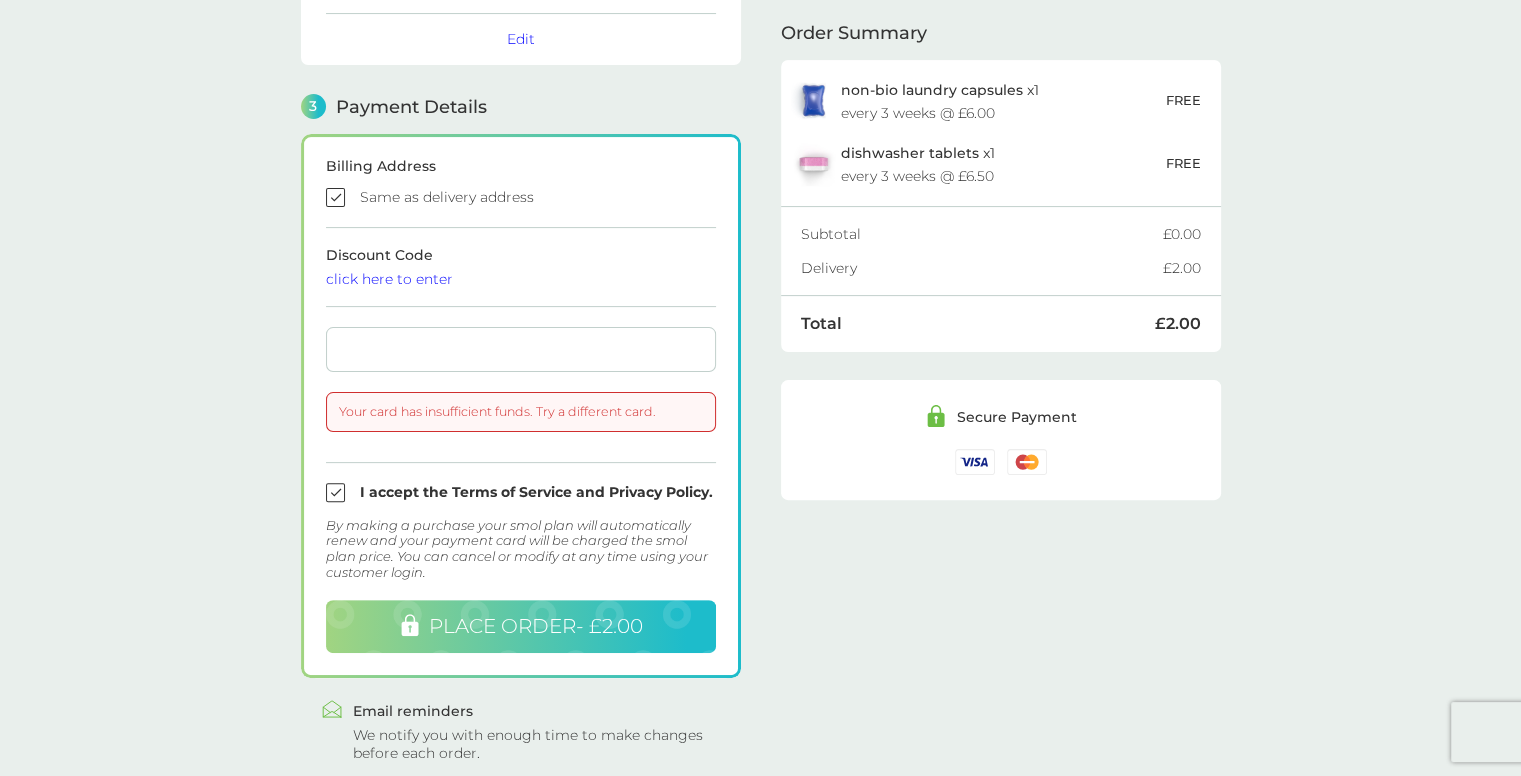click on "PLACE ORDER  -   £2.00" at bounding box center [536, 626] 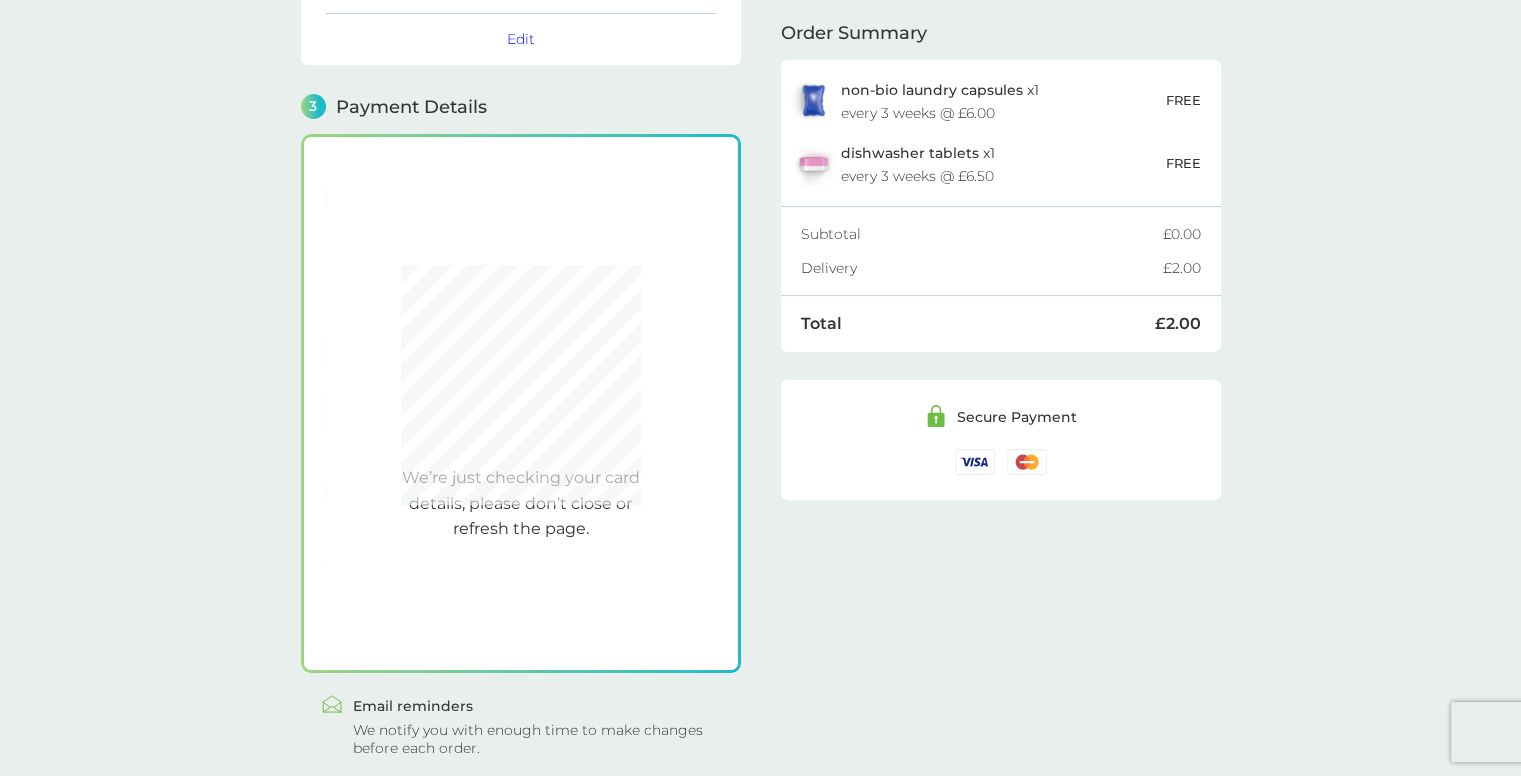 scroll, scrollTop: 484, scrollLeft: 0, axis: vertical 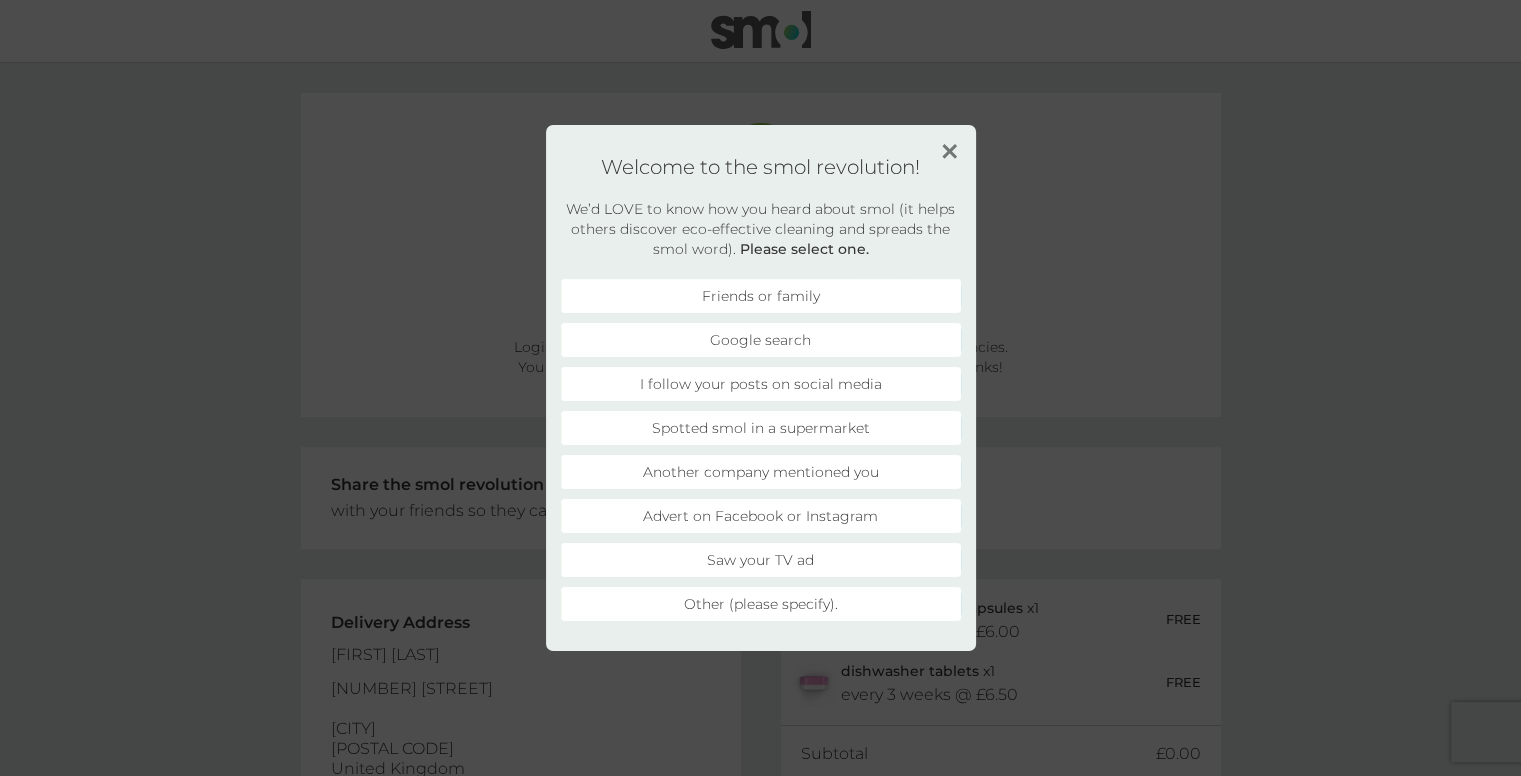 click on "Friends or family" at bounding box center [761, 296] 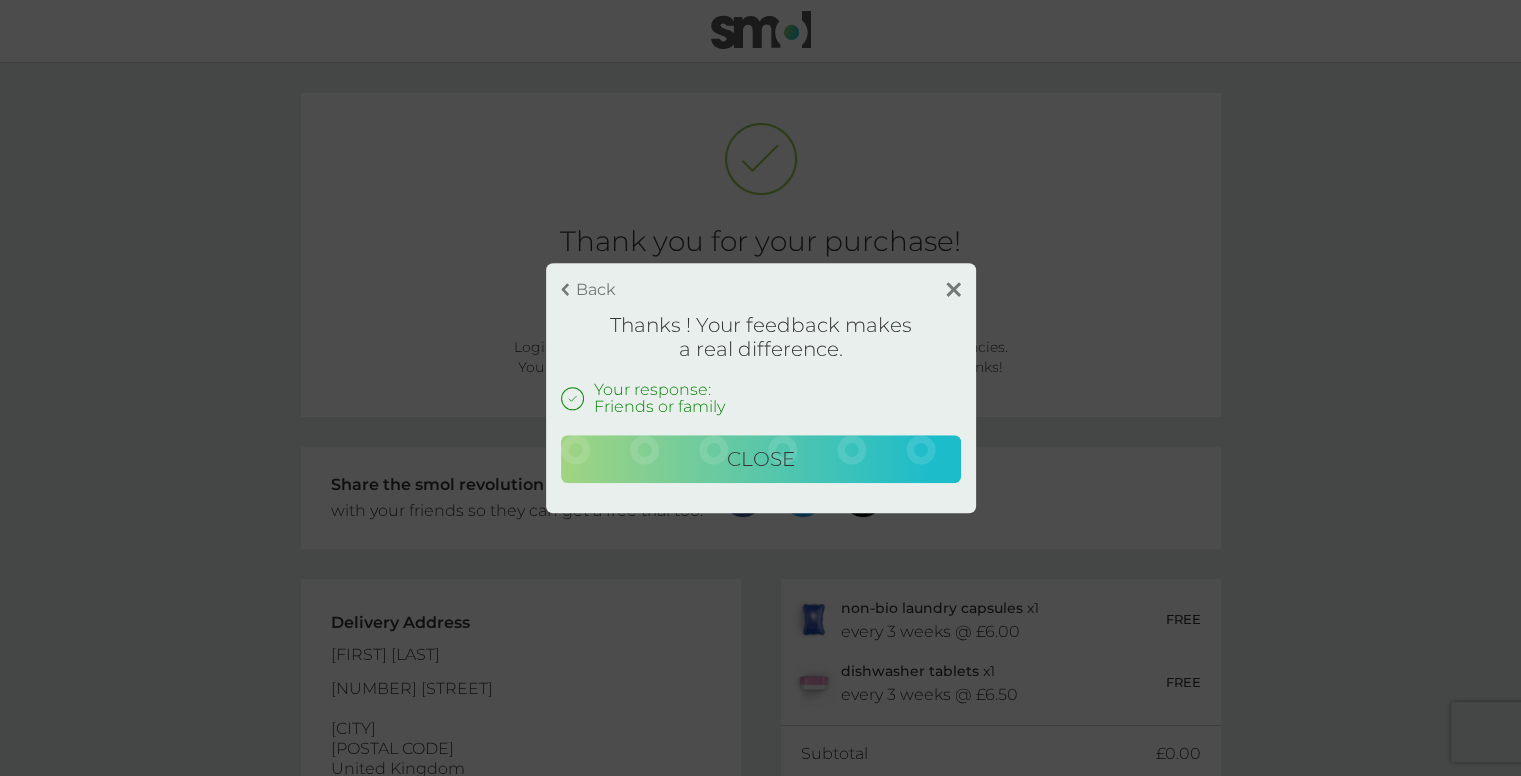 click at bounding box center [953, 289] 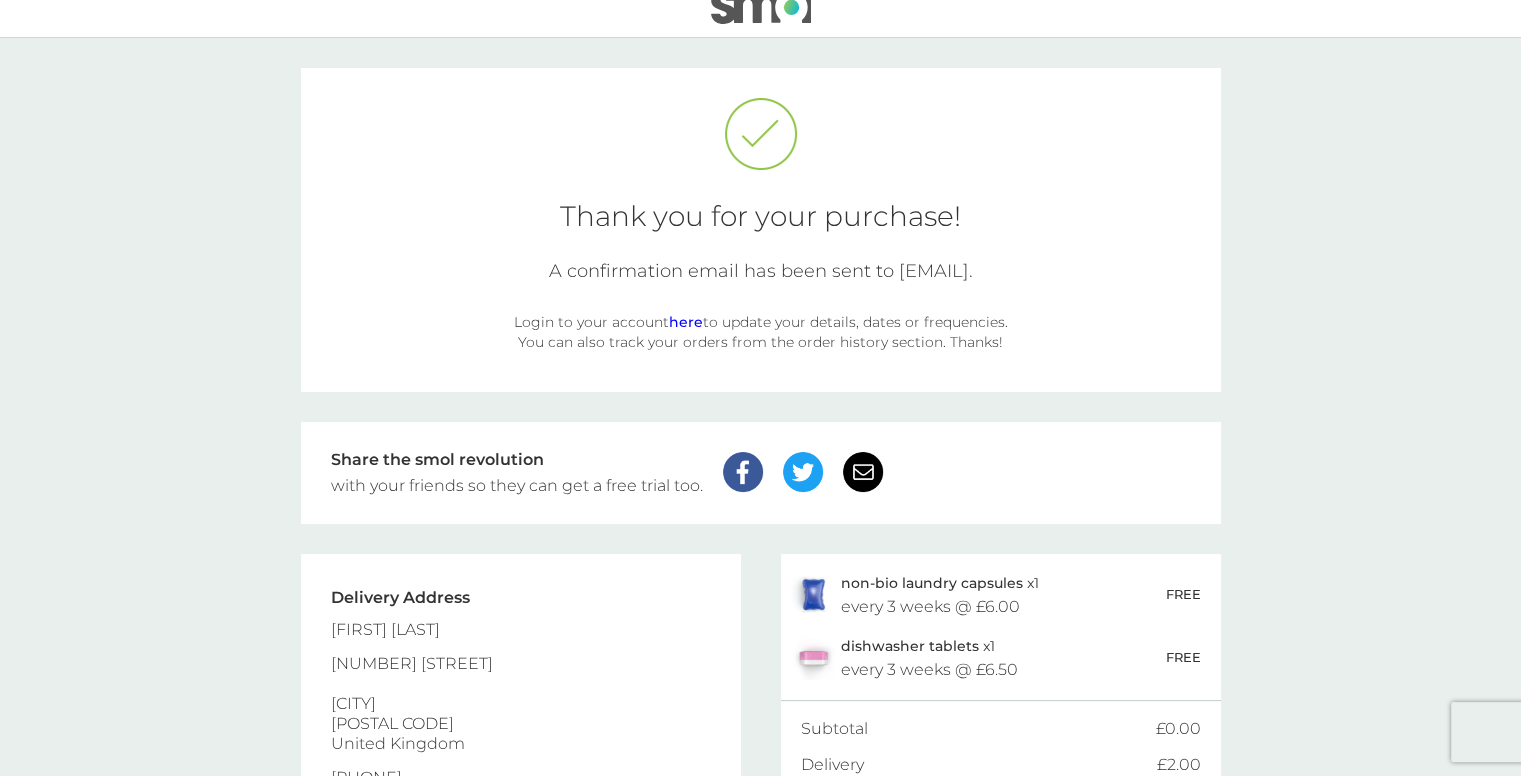 scroll, scrollTop: 0, scrollLeft: 0, axis: both 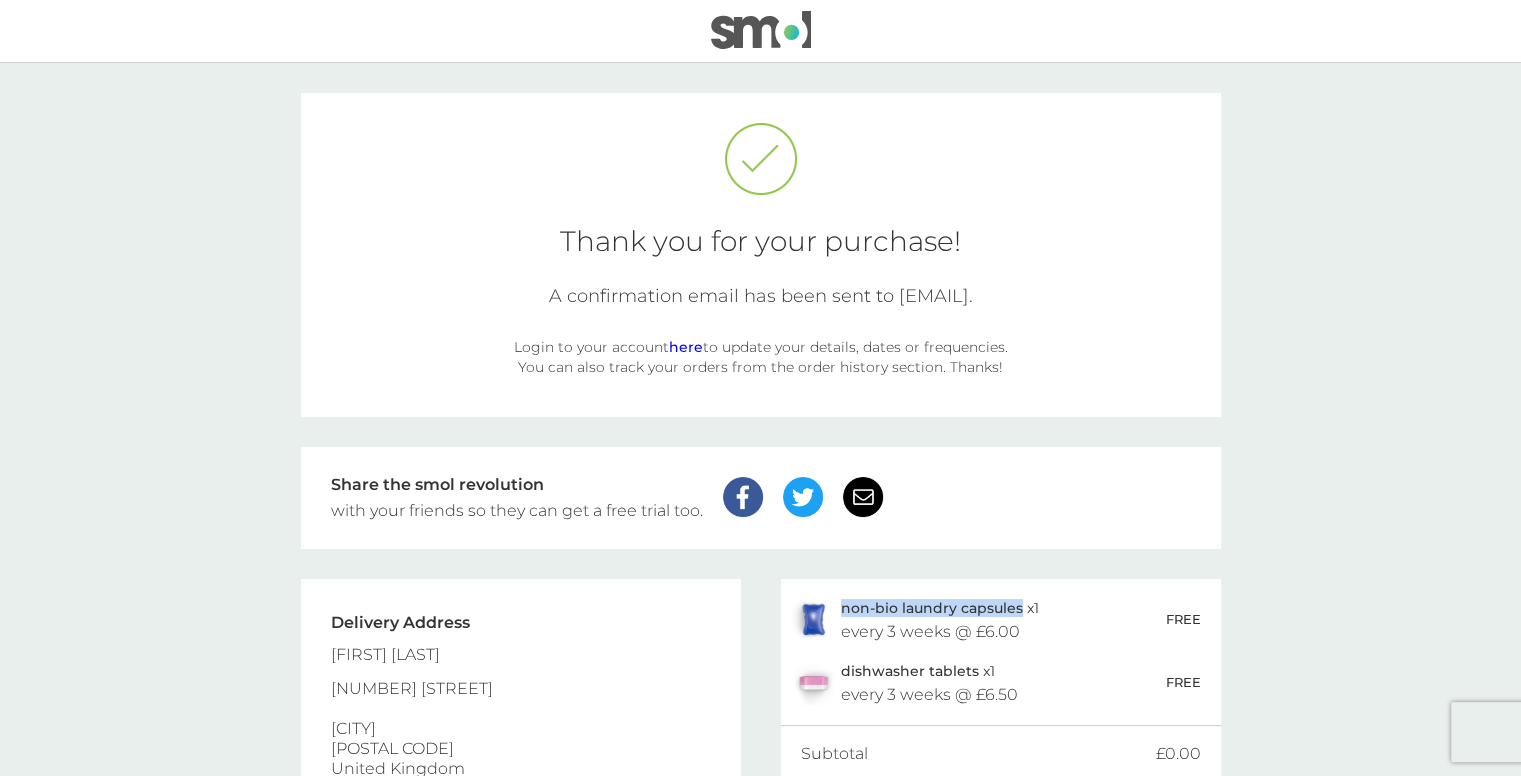 drag, startPoint x: 1018, startPoint y: 608, endPoint x: 841, endPoint y: 609, distance: 177.00282 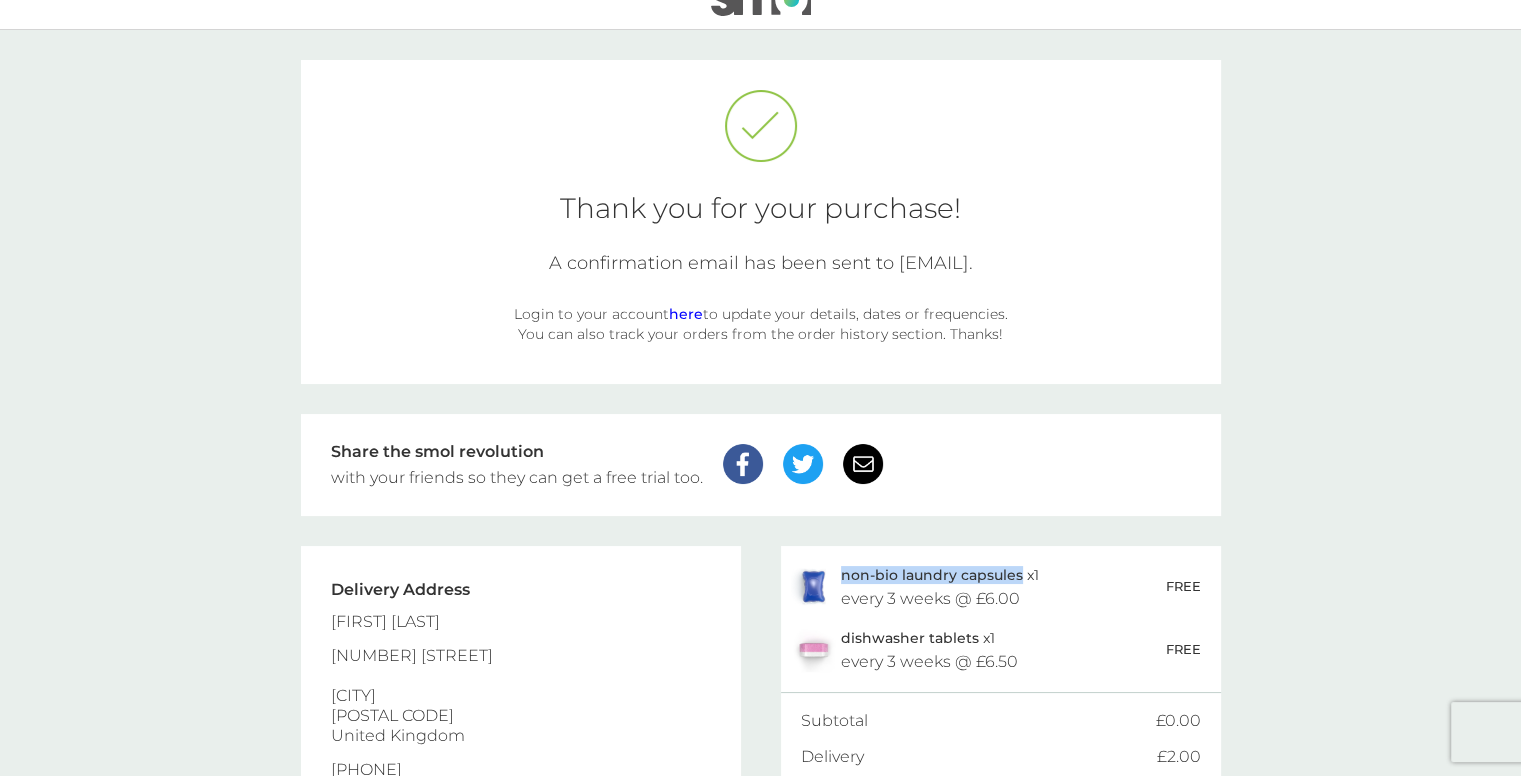 scroll, scrollTop: 0, scrollLeft: 0, axis: both 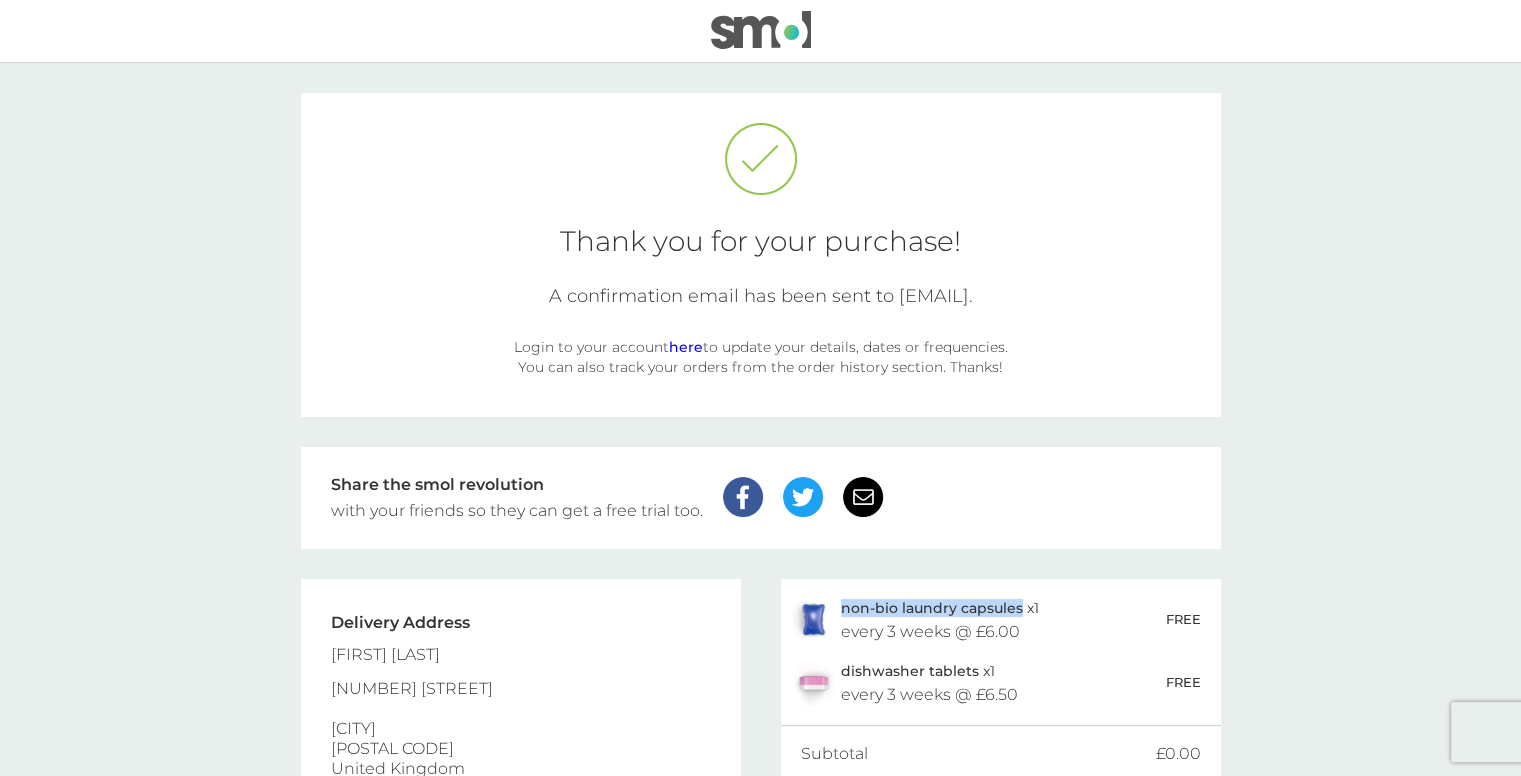 click at bounding box center [761, 30] 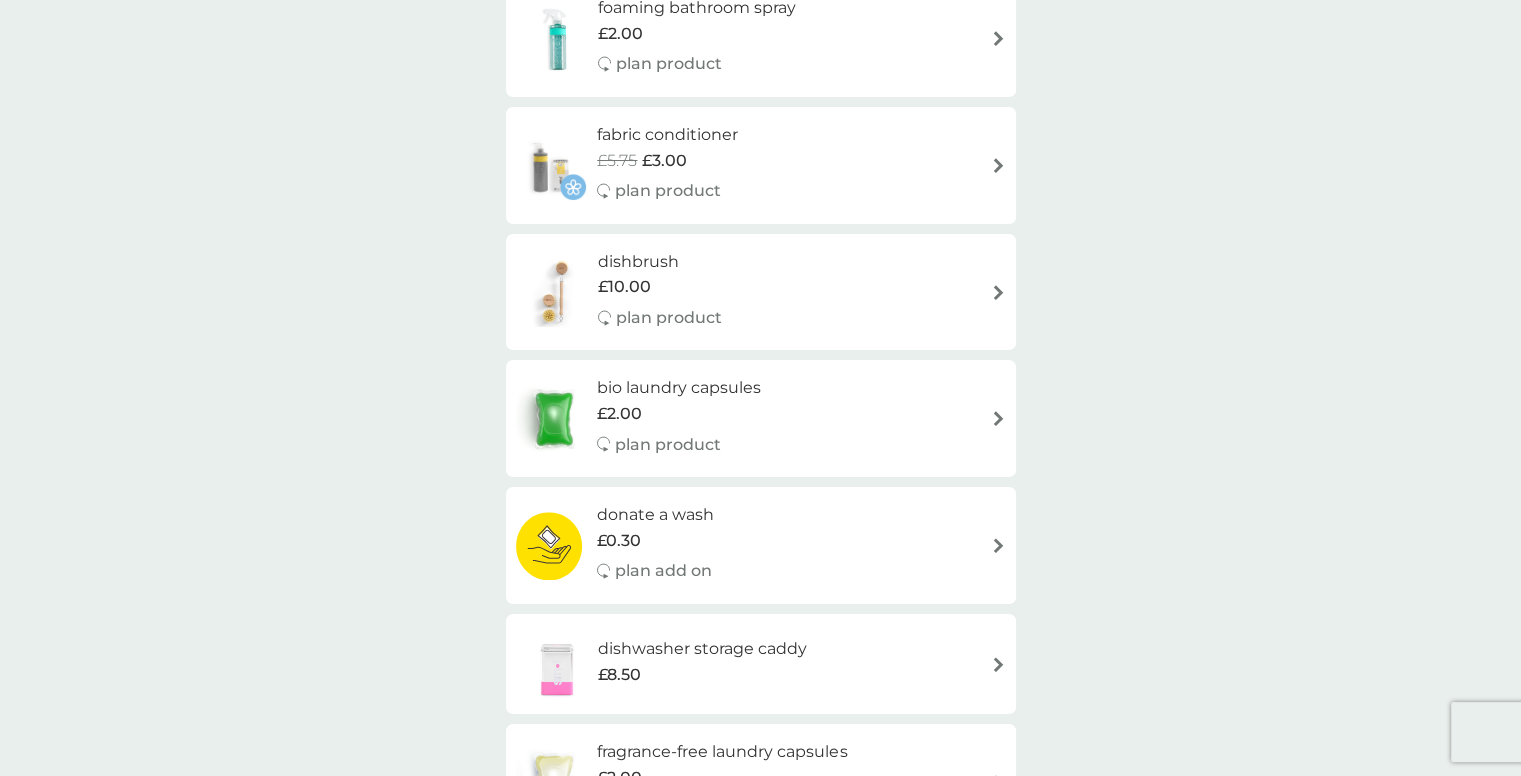 scroll, scrollTop: 1500, scrollLeft: 0, axis: vertical 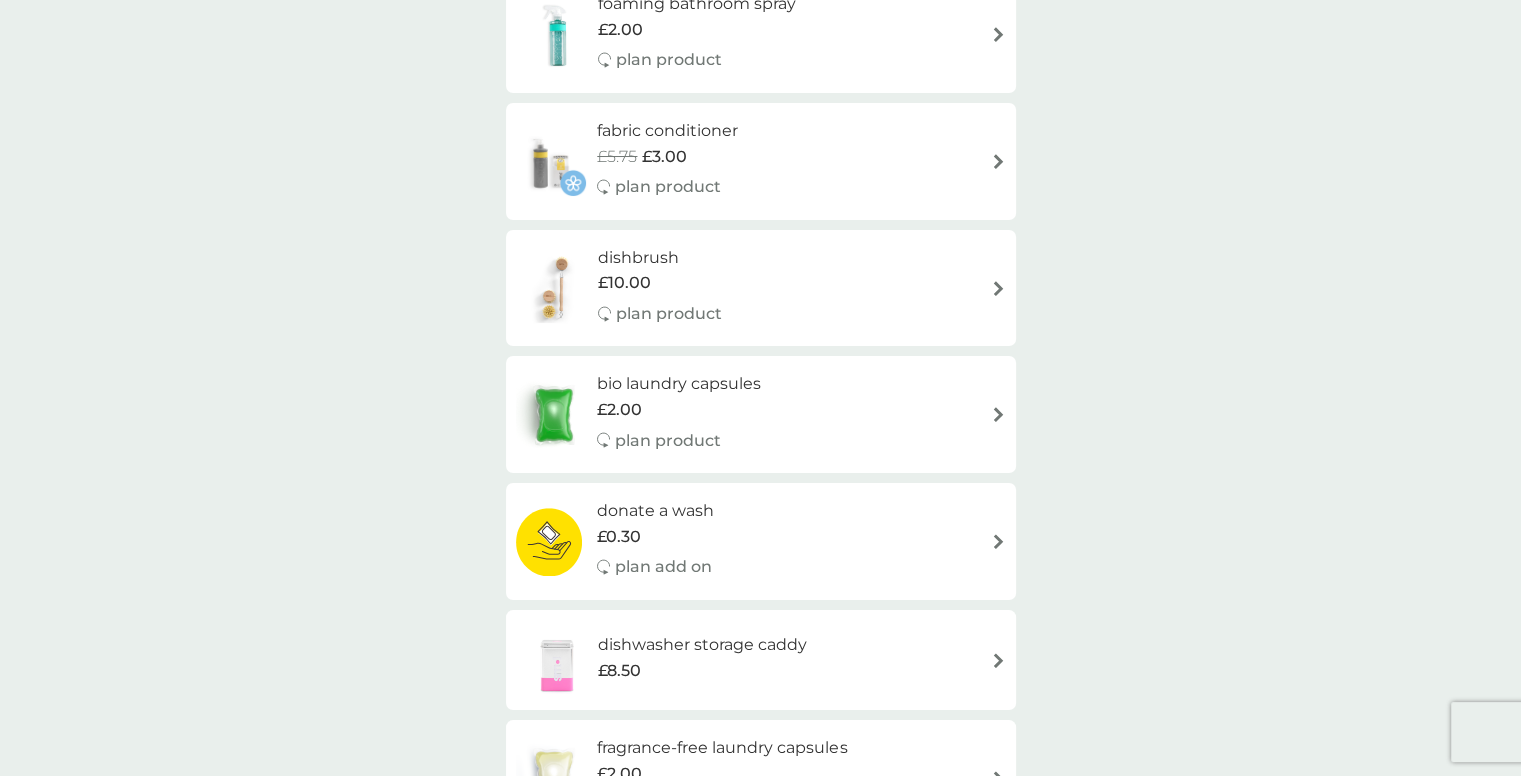 click on "bio laundry capsules £2.00 plan product" at bounding box center (761, 414) 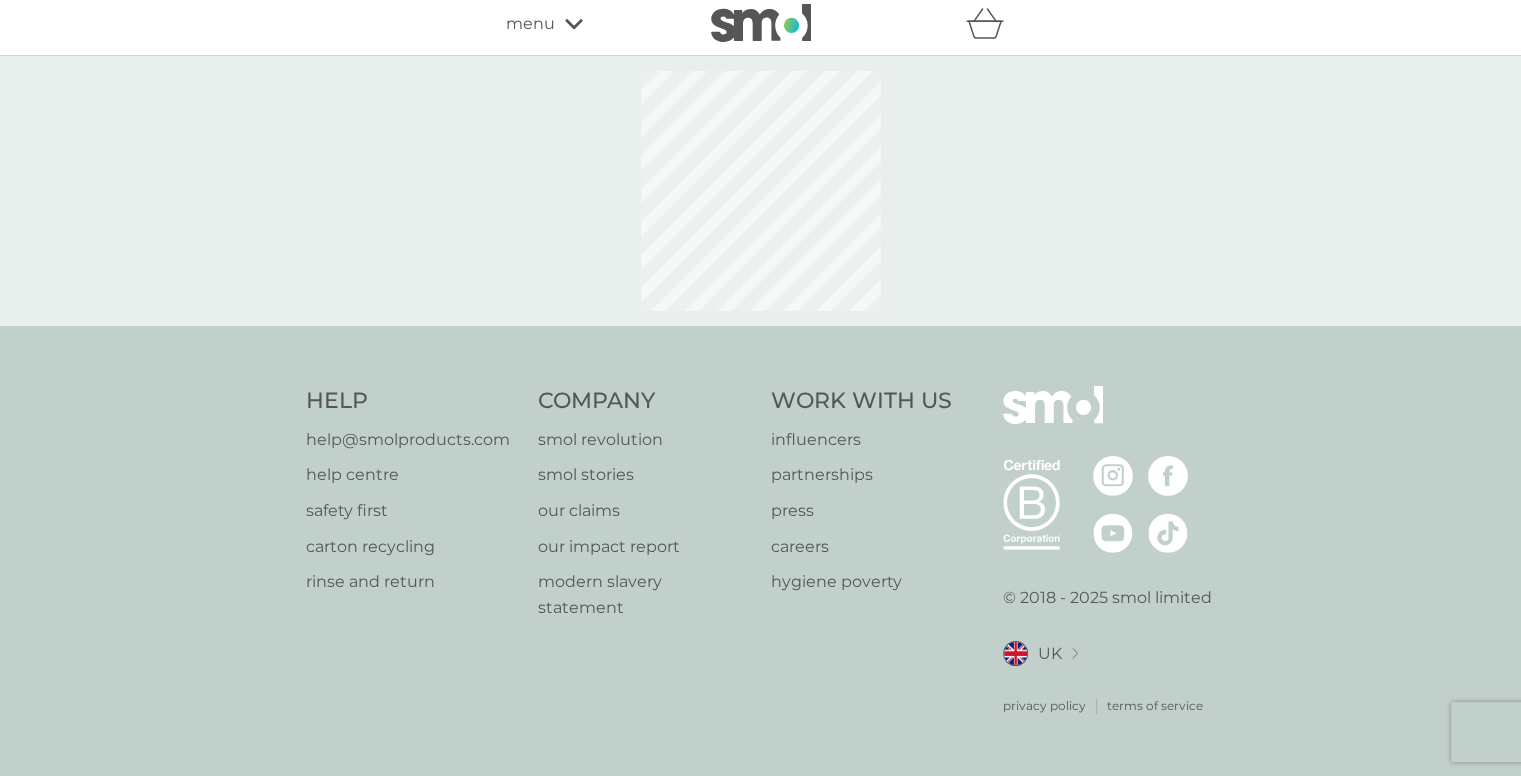 scroll, scrollTop: 0, scrollLeft: 0, axis: both 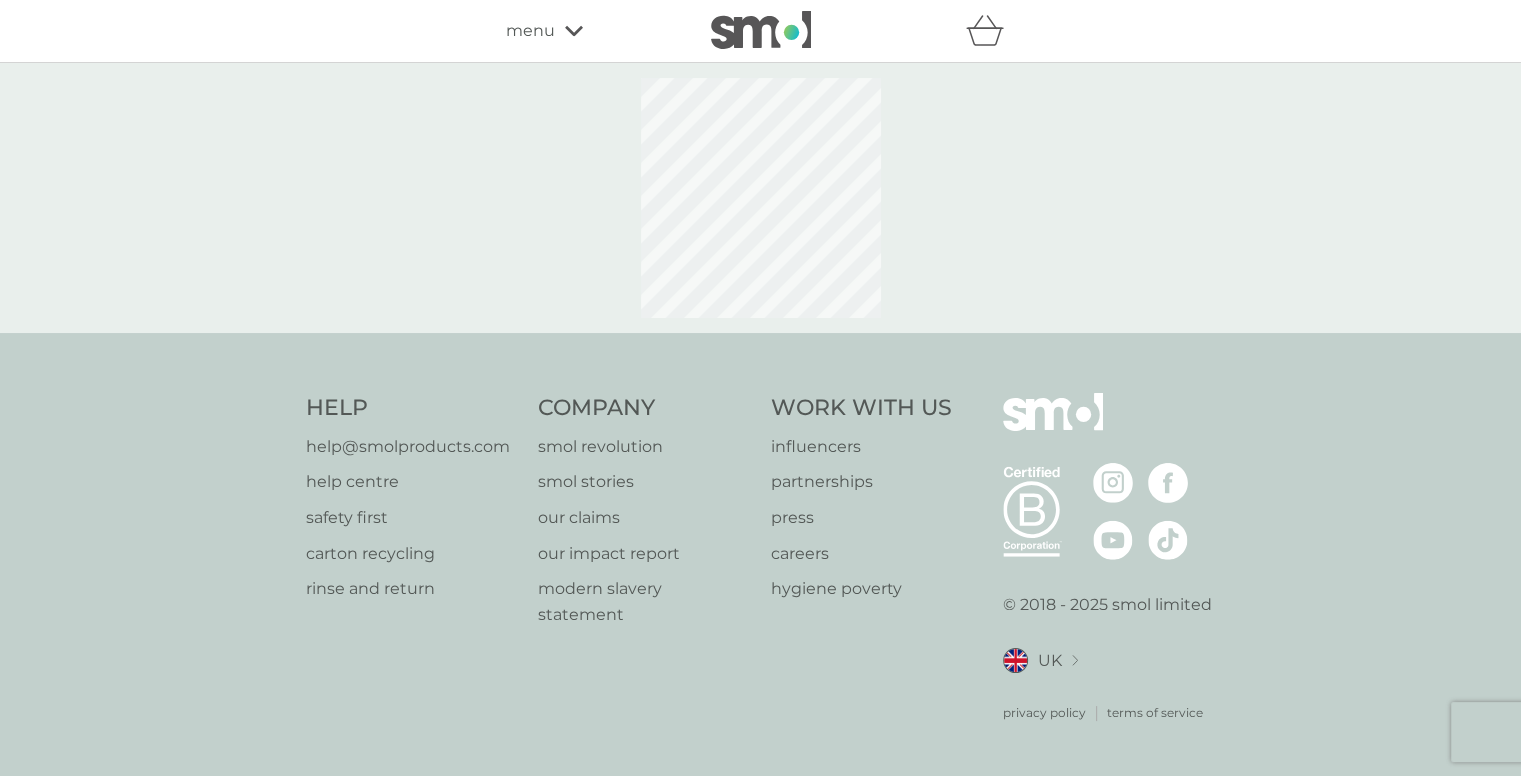 select on "42" 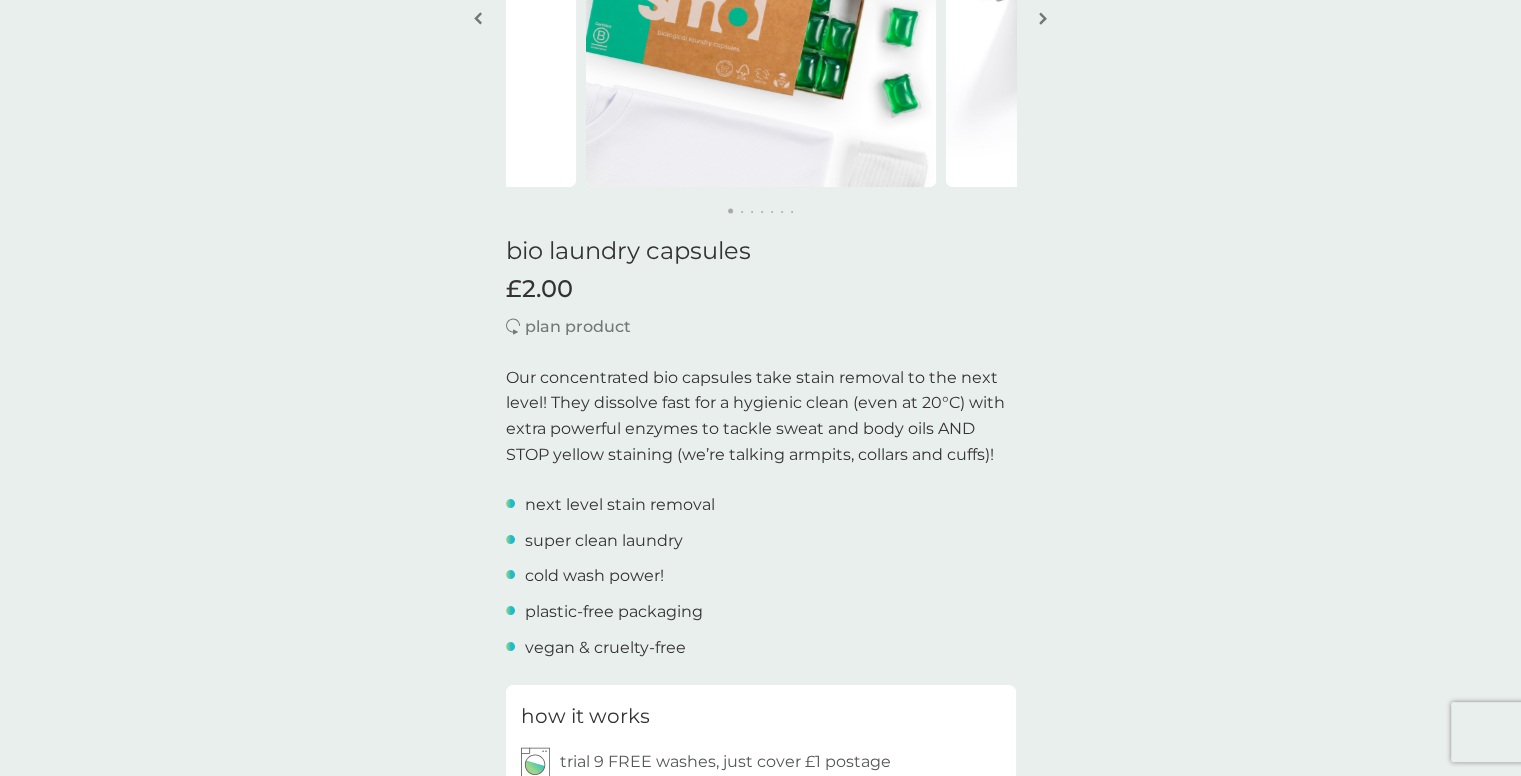scroll, scrollTop: 0, scrollLeft: 0, axis: both 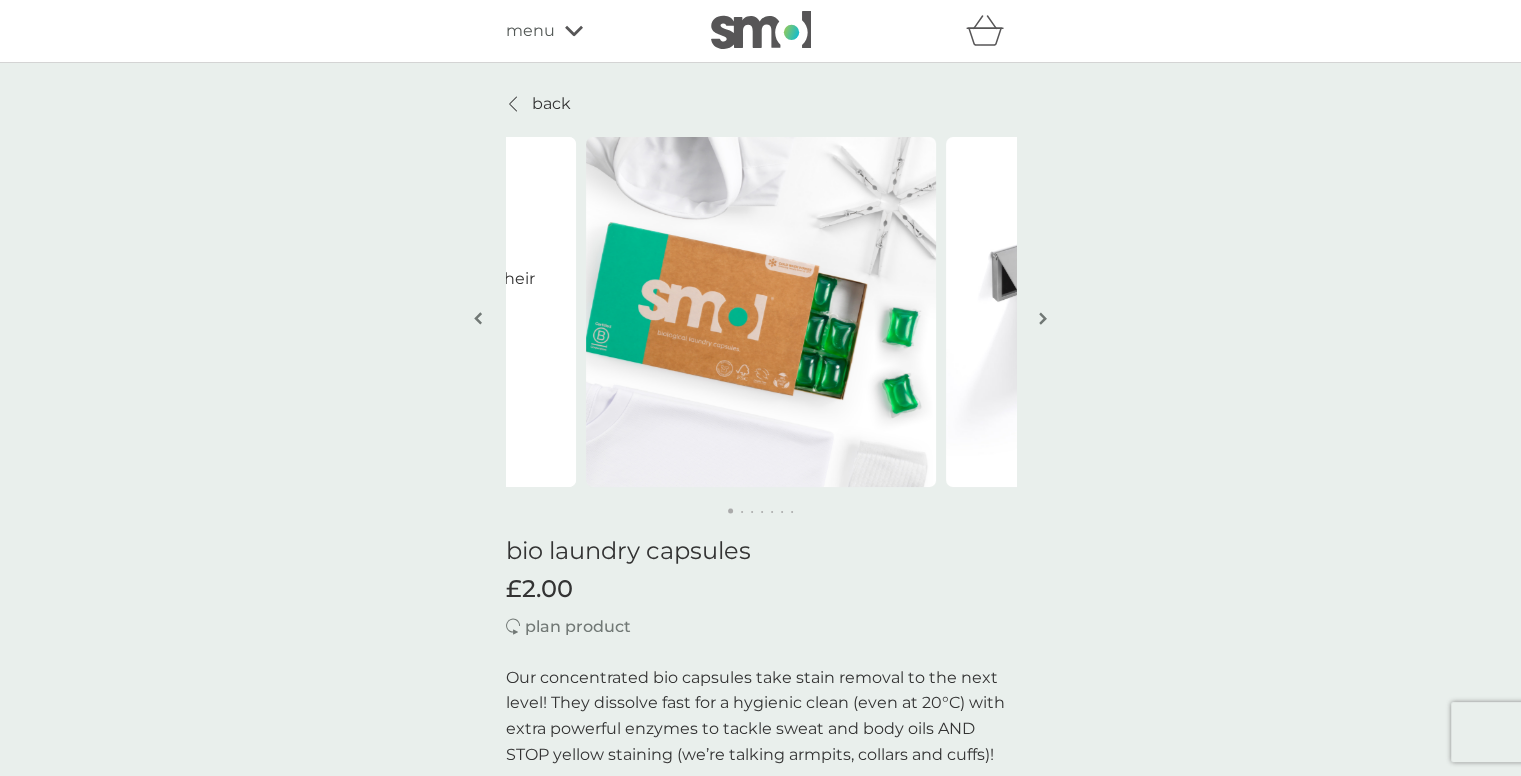 click on "back" at bounding box center (551, 104) 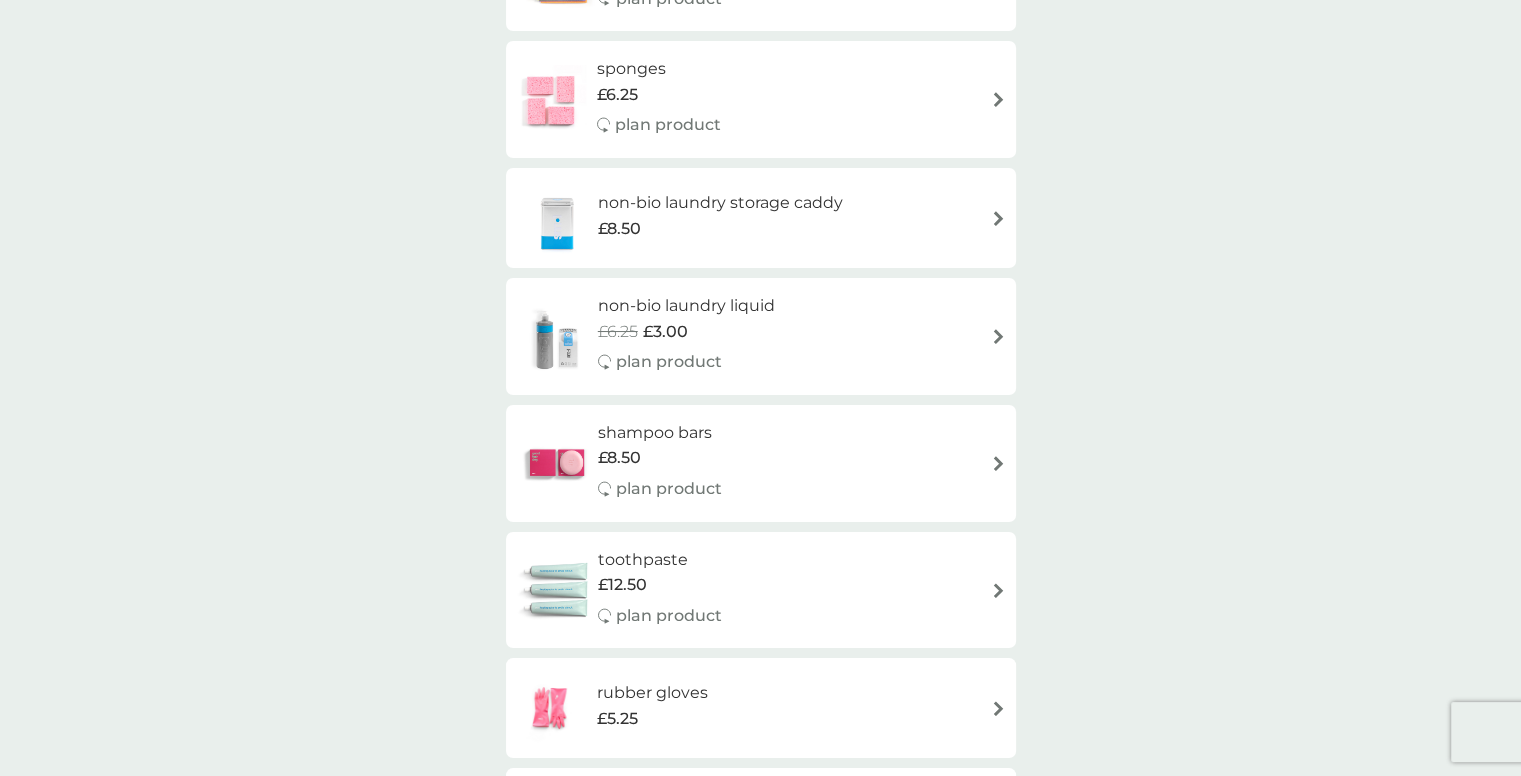 scroll, scrollTop: 3493, scrollLeft: 0, axis: vertical 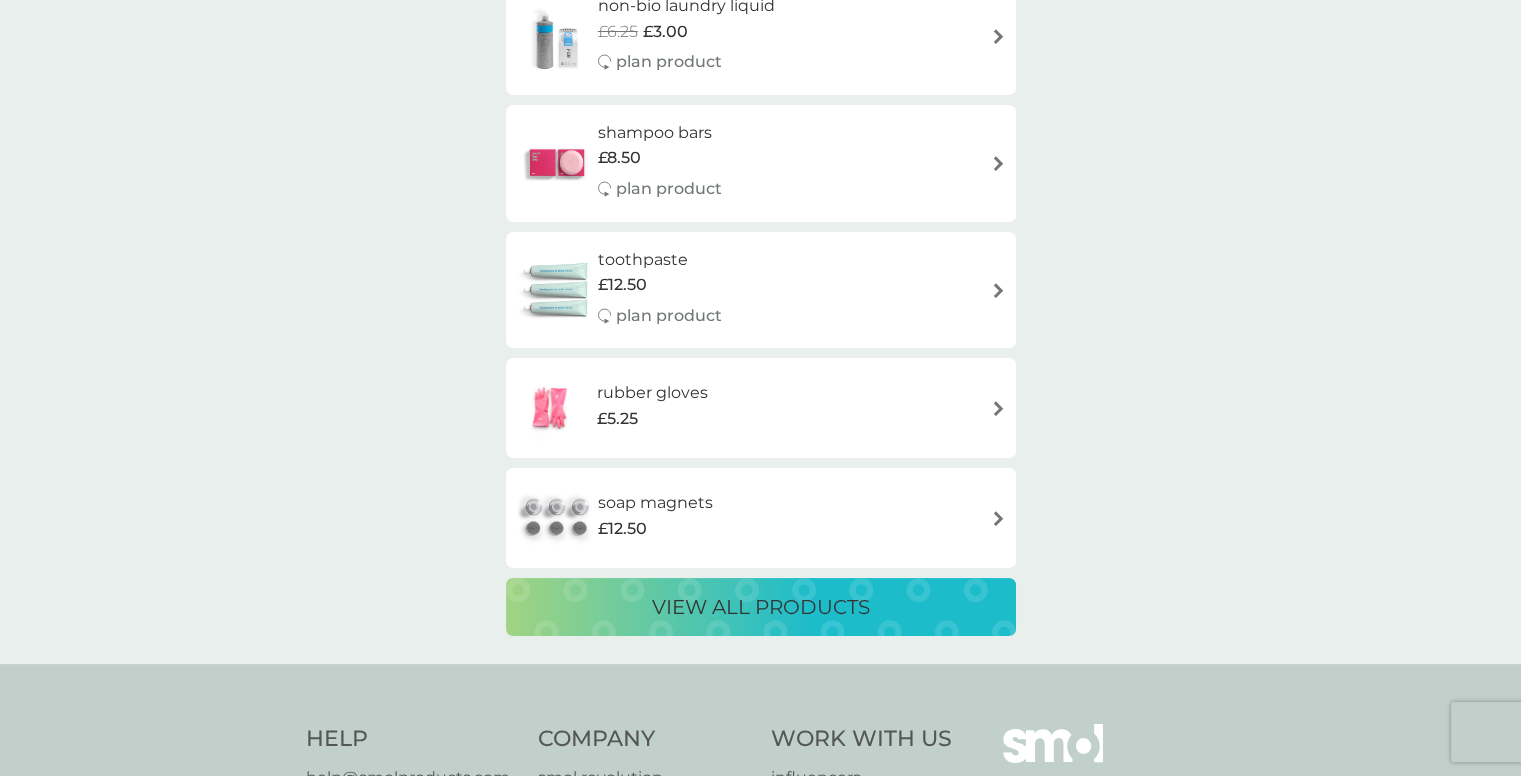 click on "view all products" at bounding box center (761, 607) 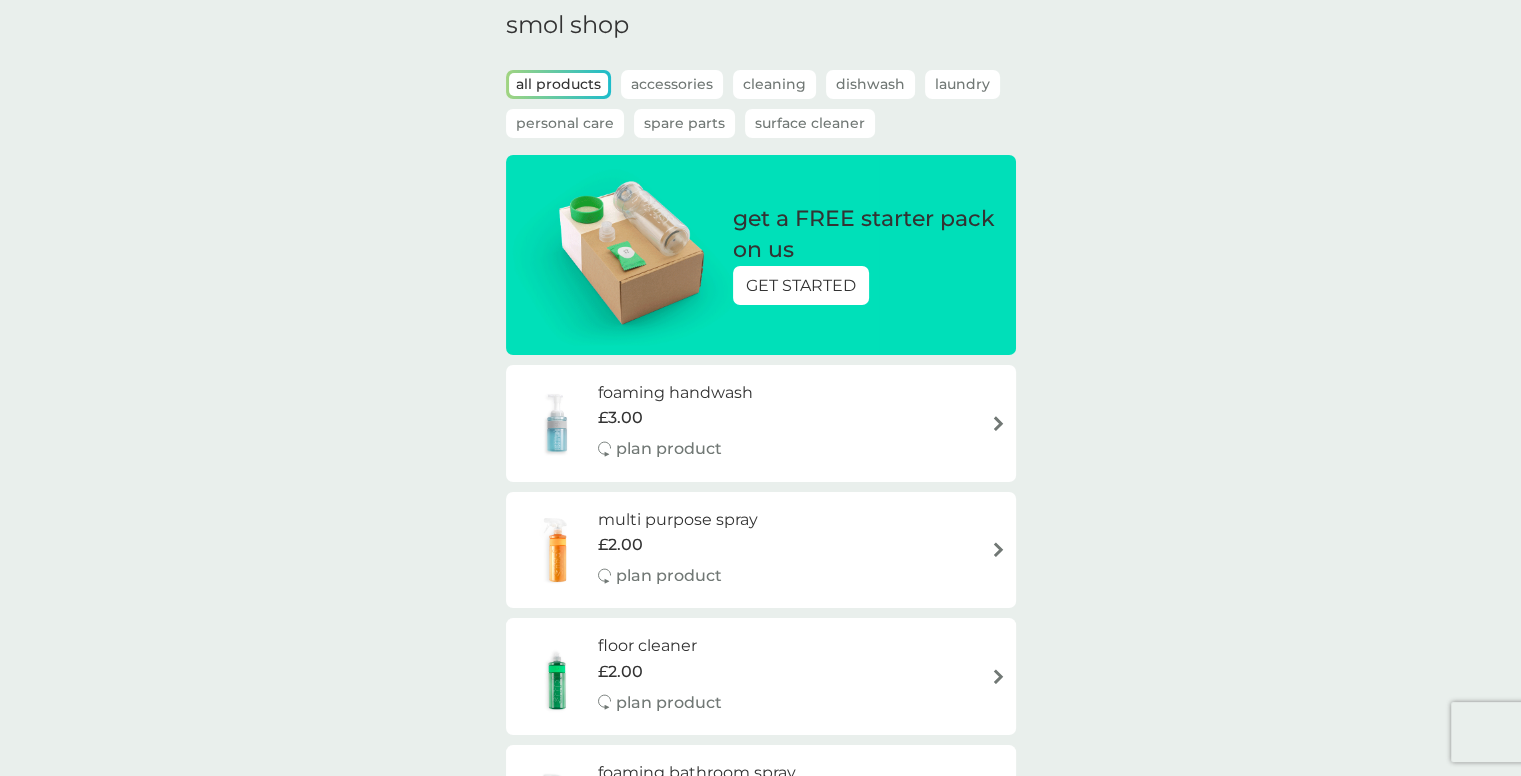 scroll, scrollTop: 76, scrollLeft: 0, axis: vertical 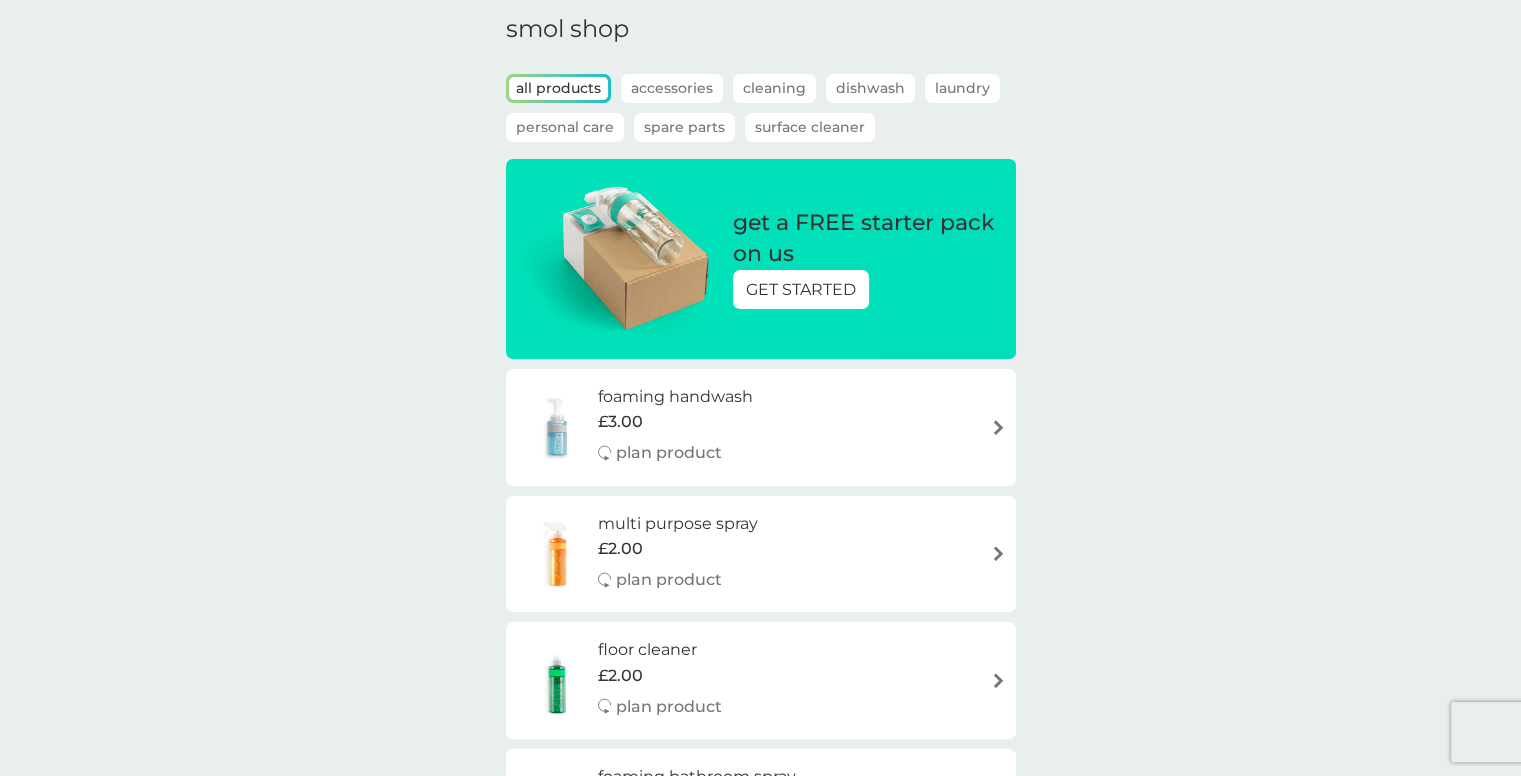 click on "GET STARTED" at bounding box center [801, 290] 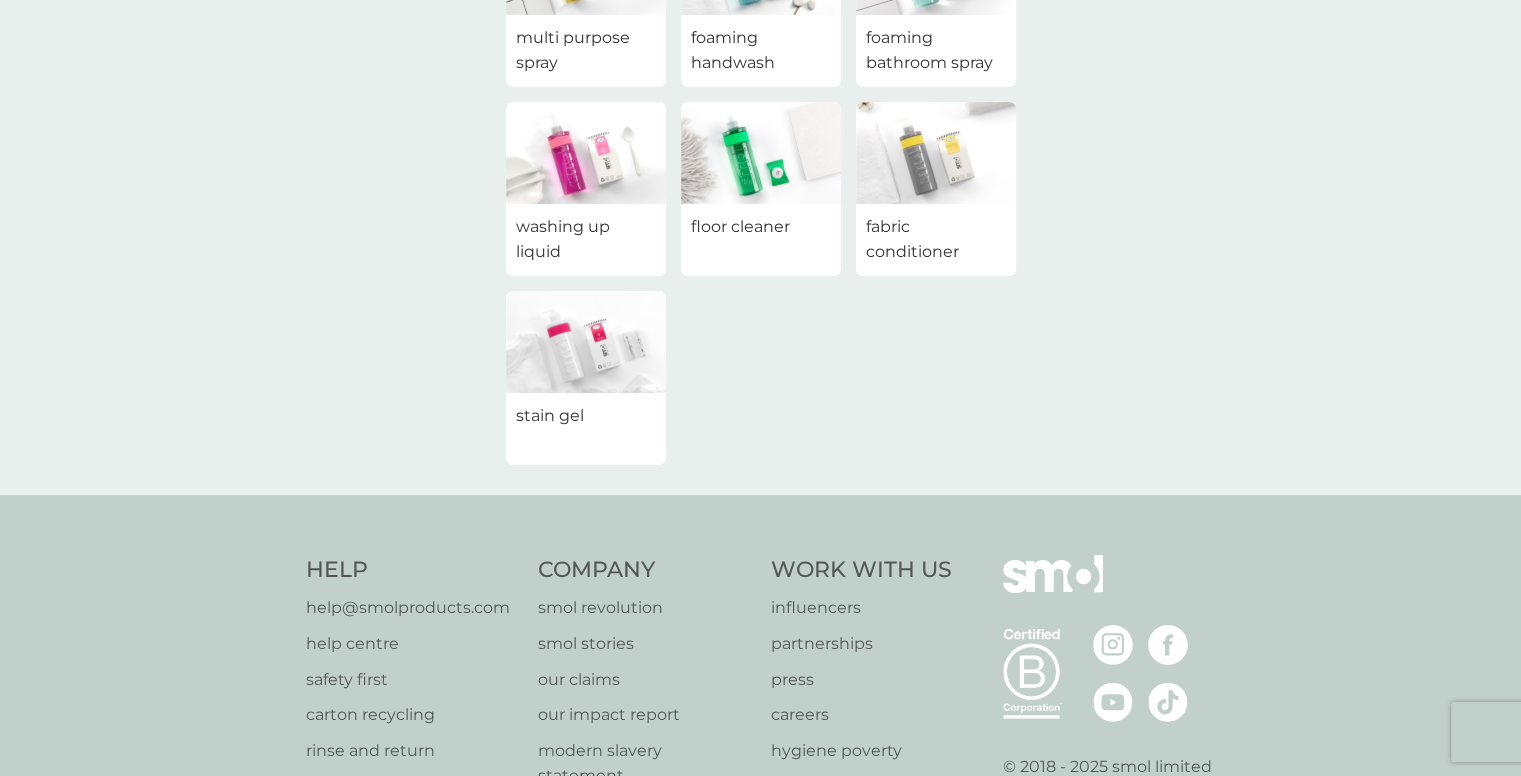 scroll, scrollTop: 0, scrollLeft: 0, axis: both 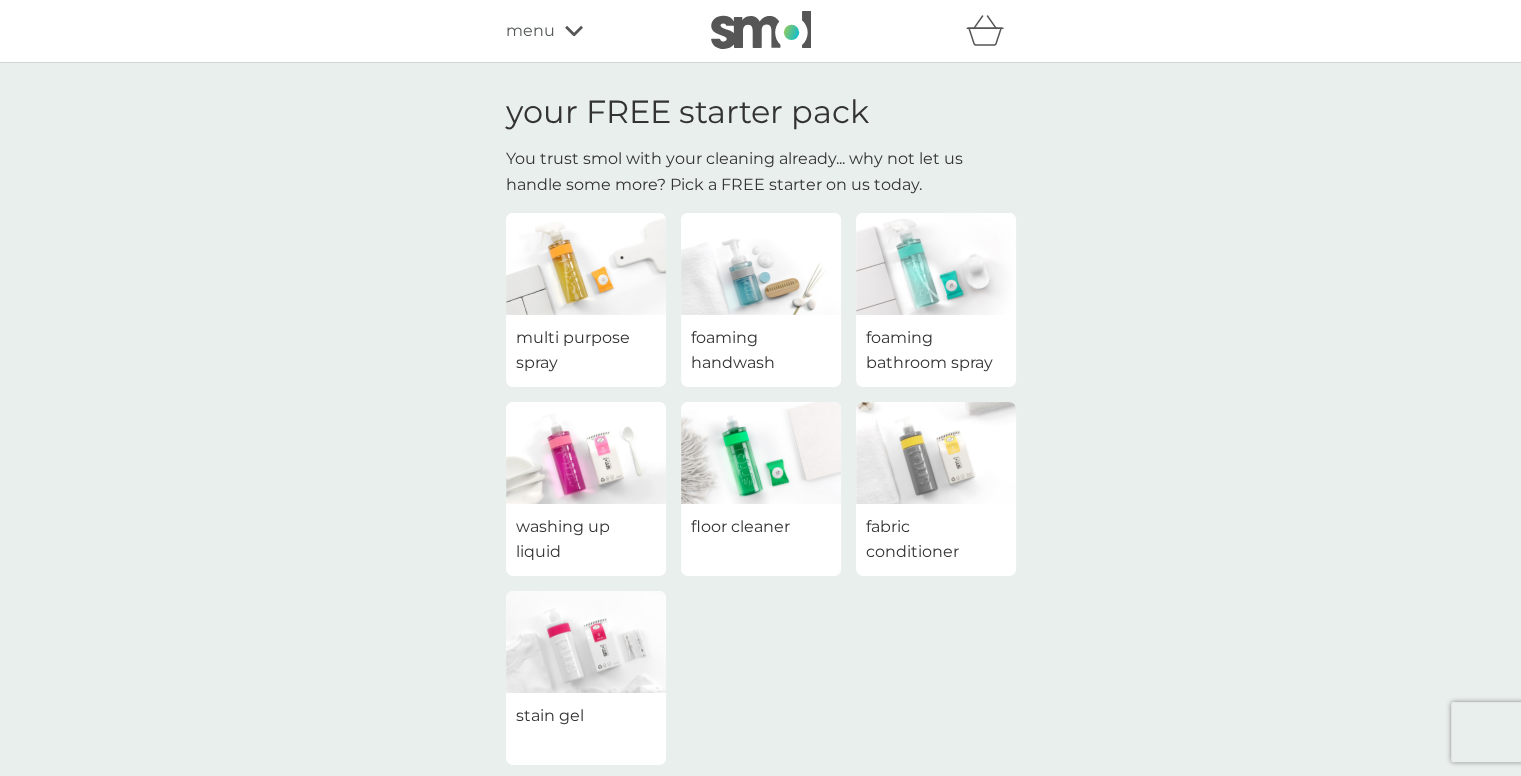 click at bounding box center [586, 453] 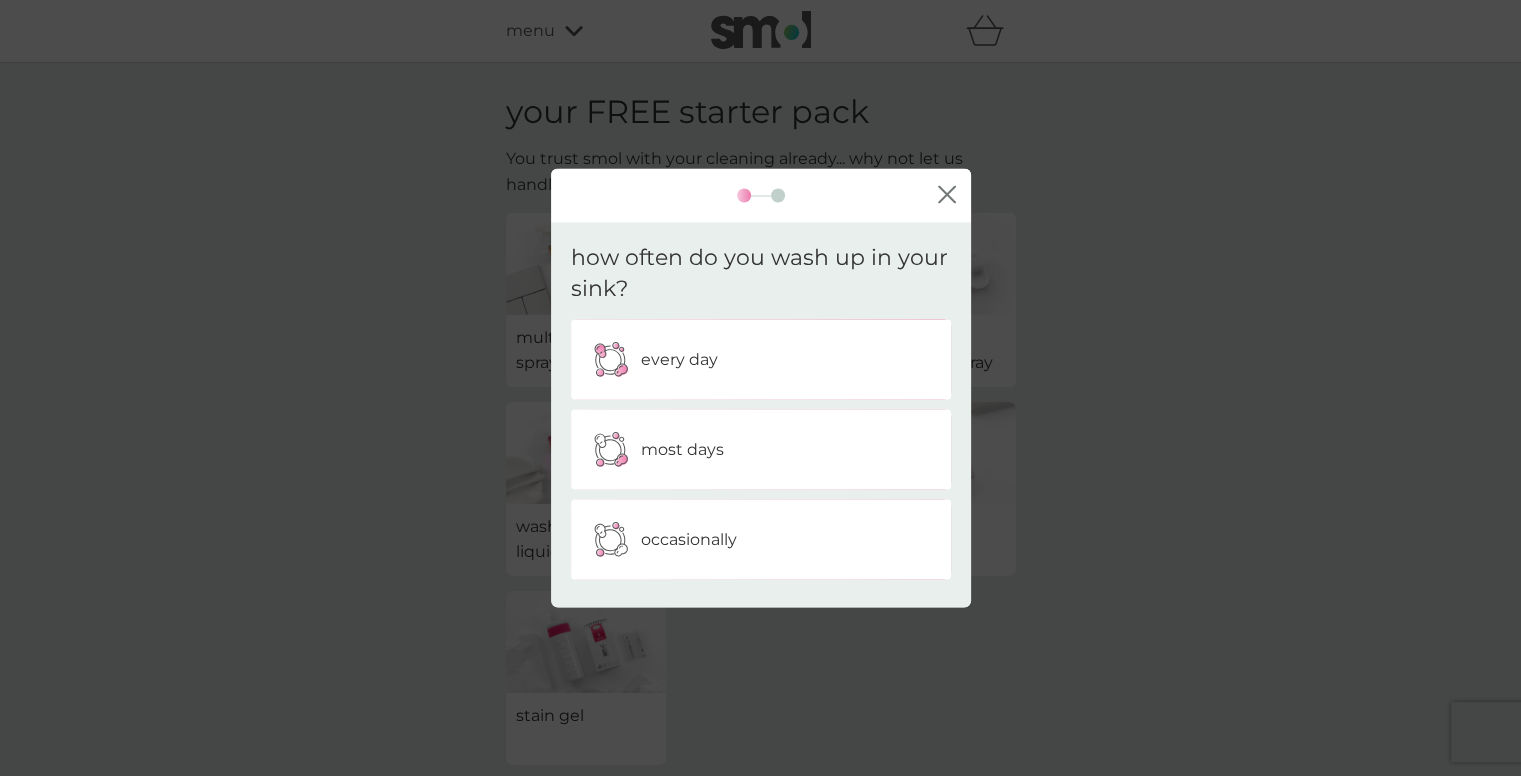 click on "every day" at bounding box center [679, 359] 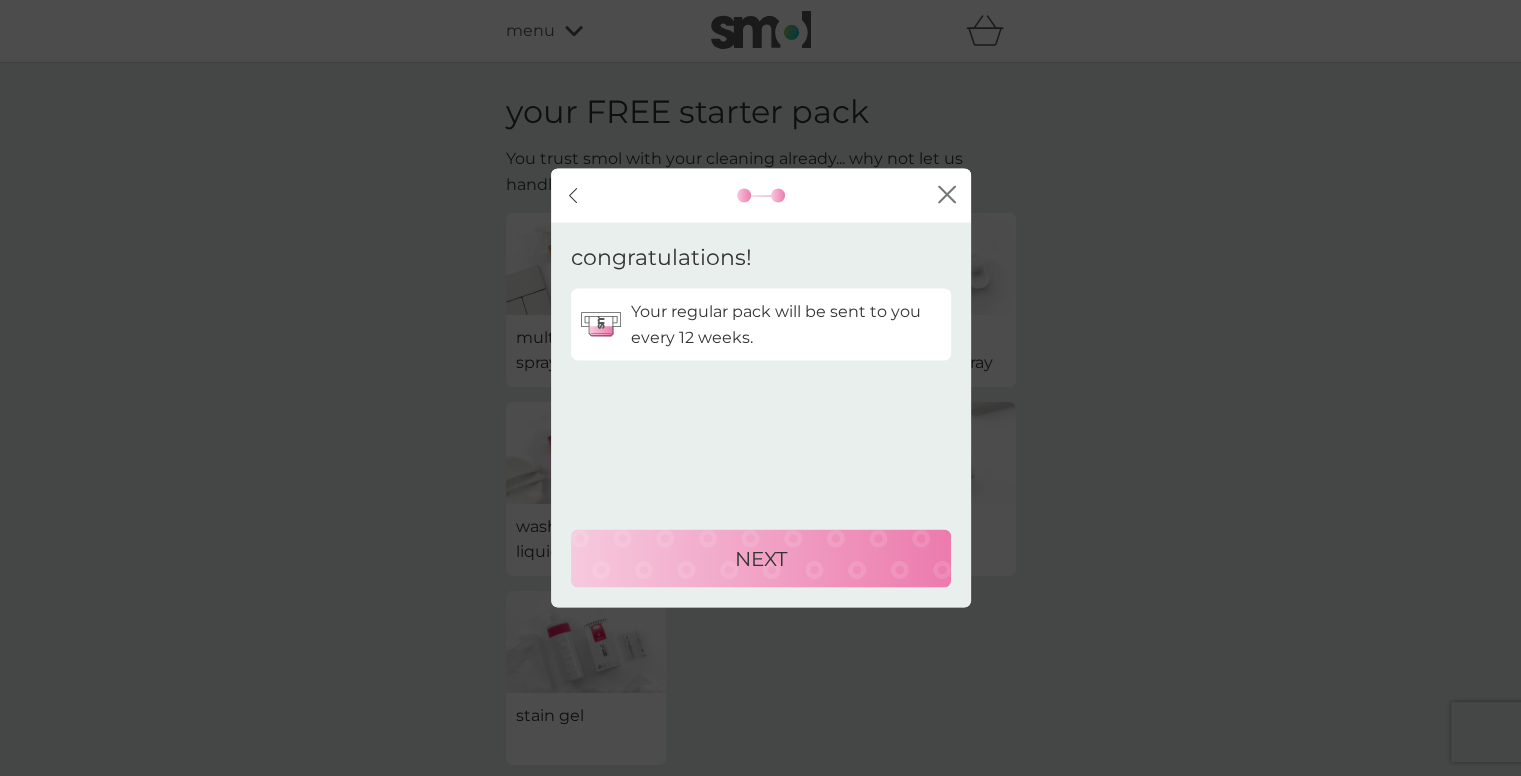 click on "NEXT" at bounding box center (761, 559) 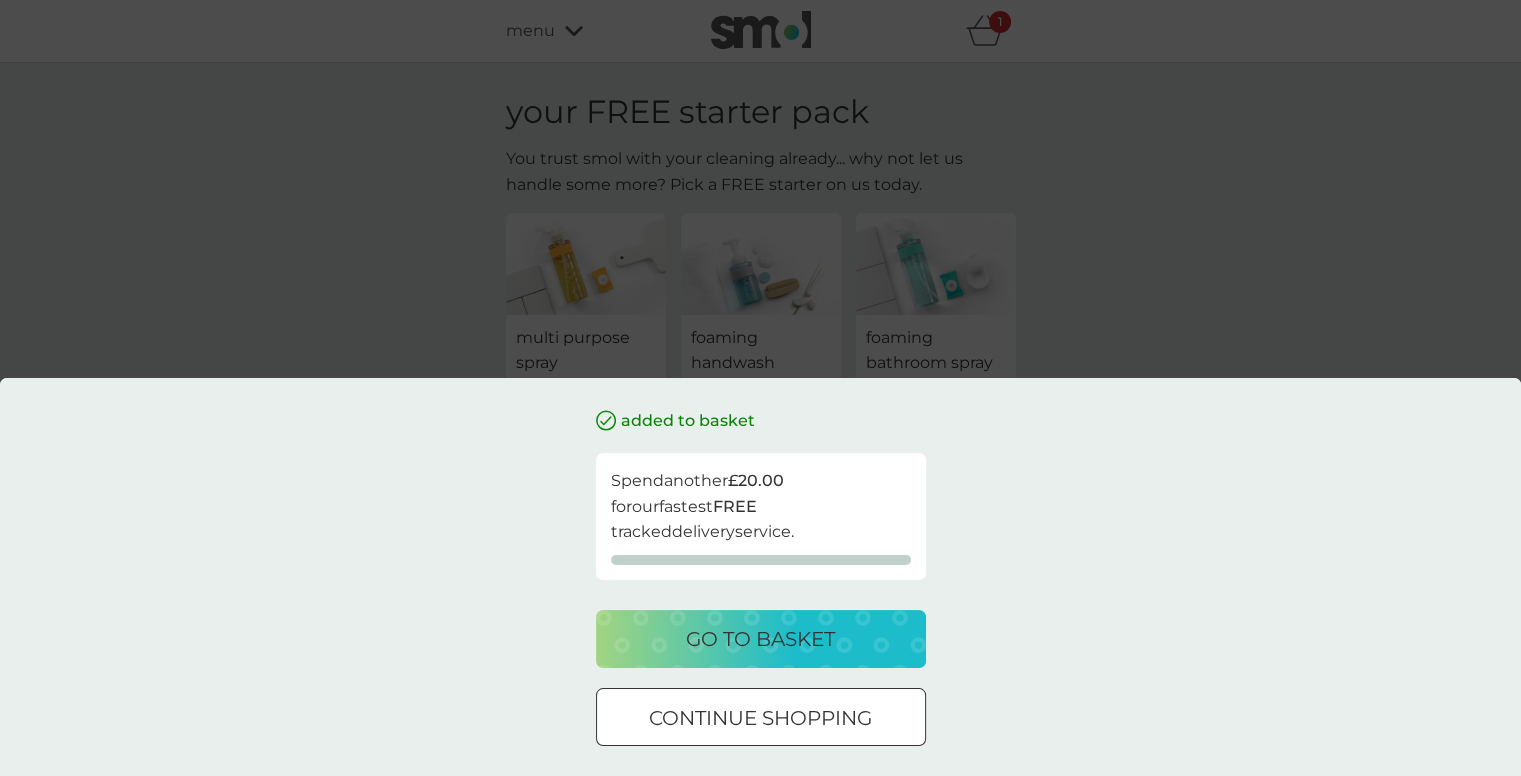 click on "go to basket" at bounding box center (760, 639) 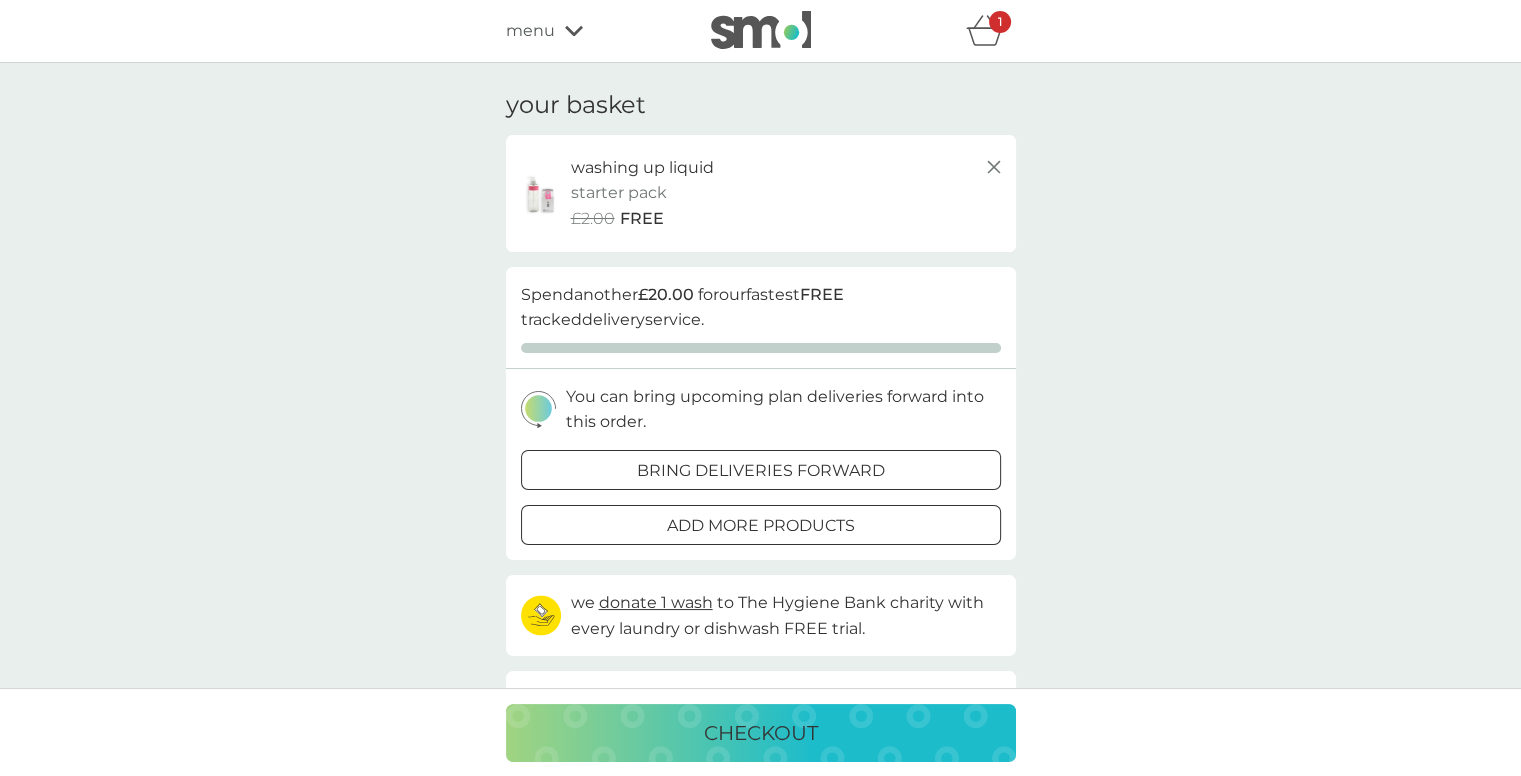 click on "checkout" at bounding box center (761, 733) 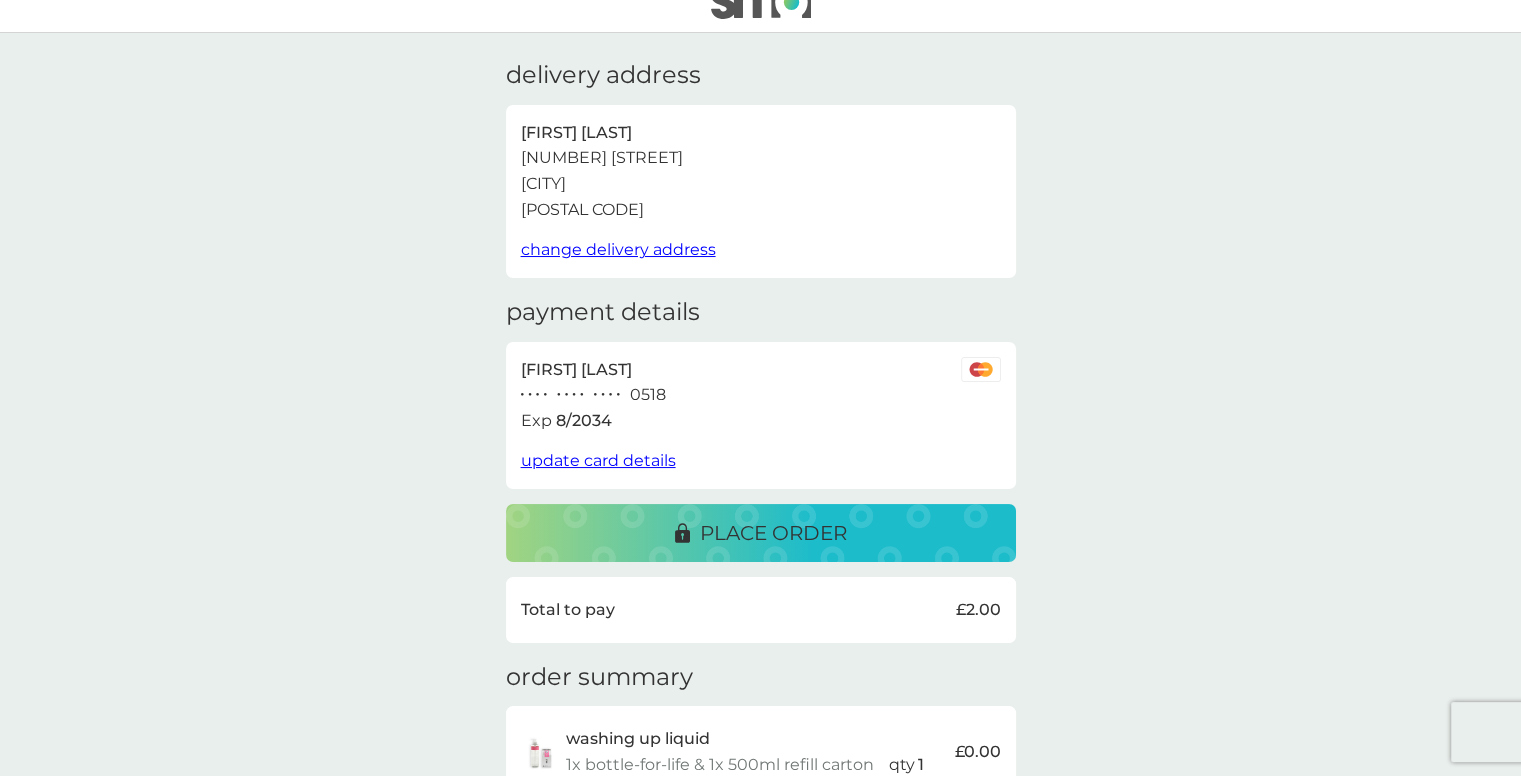 scroll, scrollTop: 0, scrollLeft: 0, axis: both 